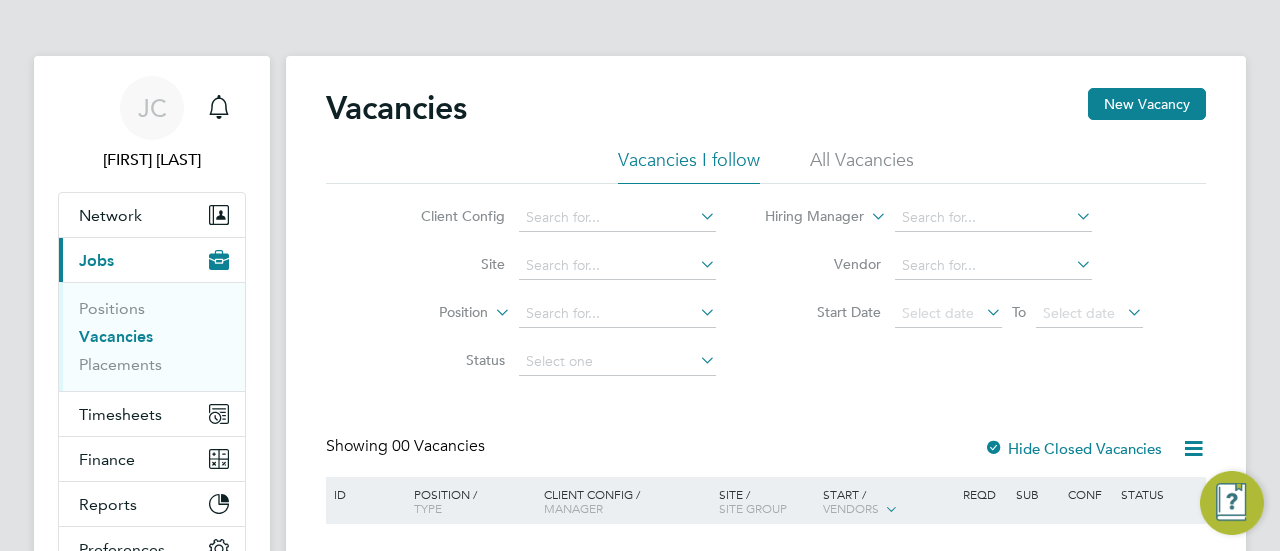 scroll, scrollTop: 0, scrollLeft: 0, axis: both 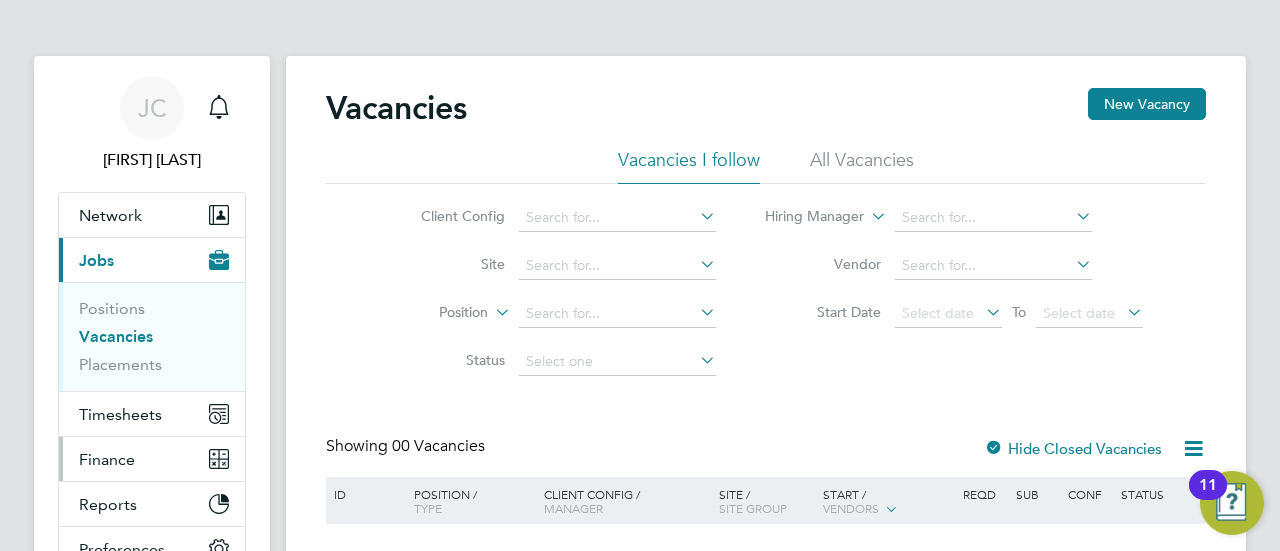 click on "Finance" at bounding box center [152, 459] 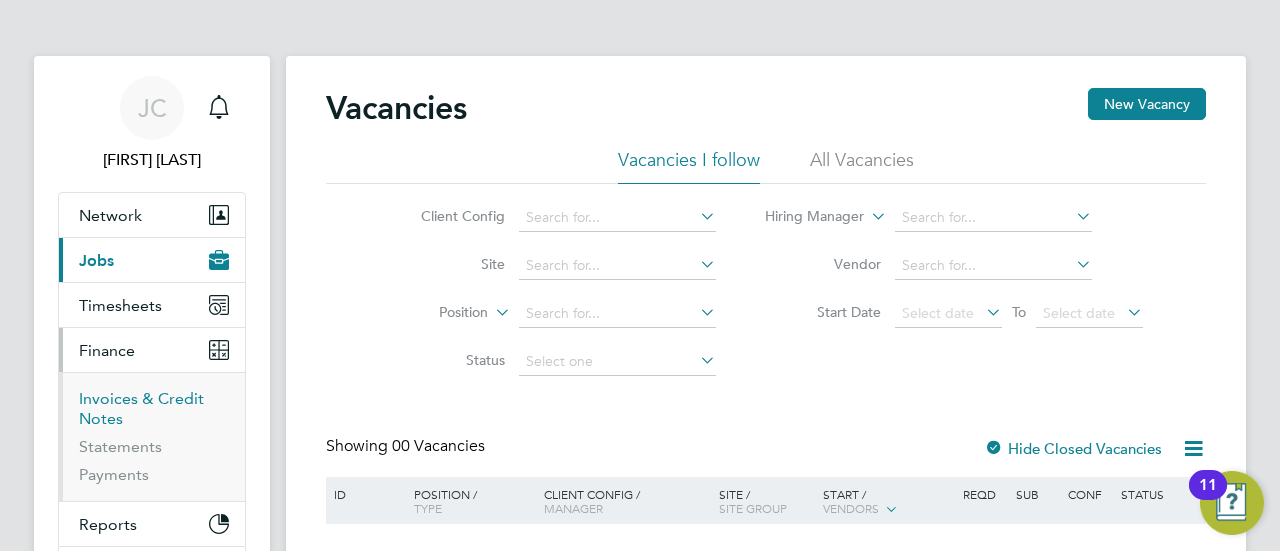 click on "Invoices & Credit Notes" at bounding box center (141, 408) 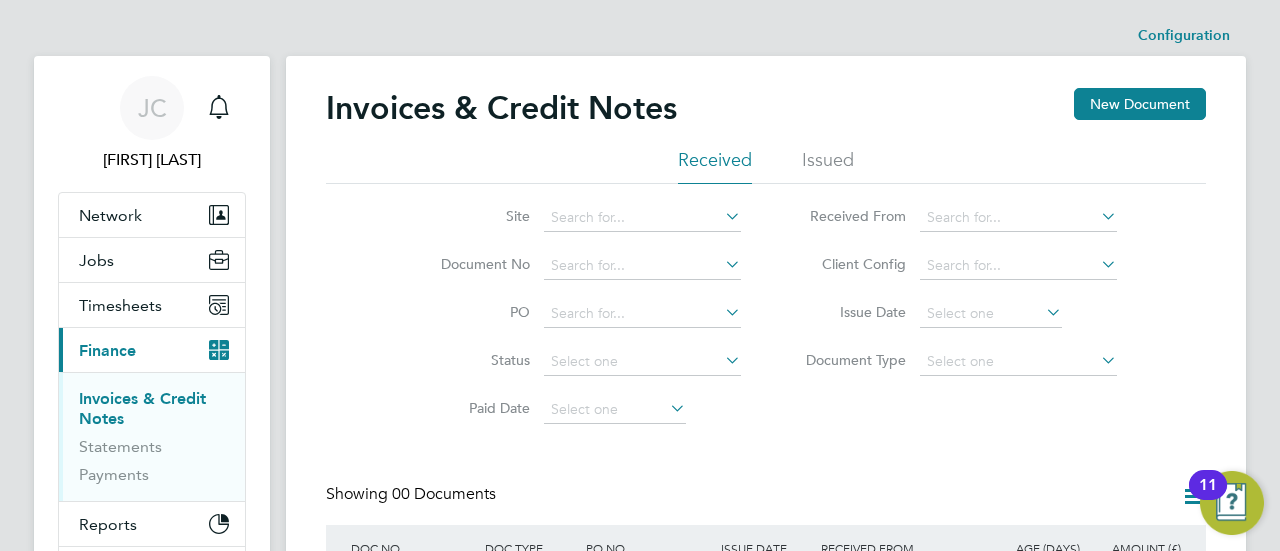 click on "Issued" 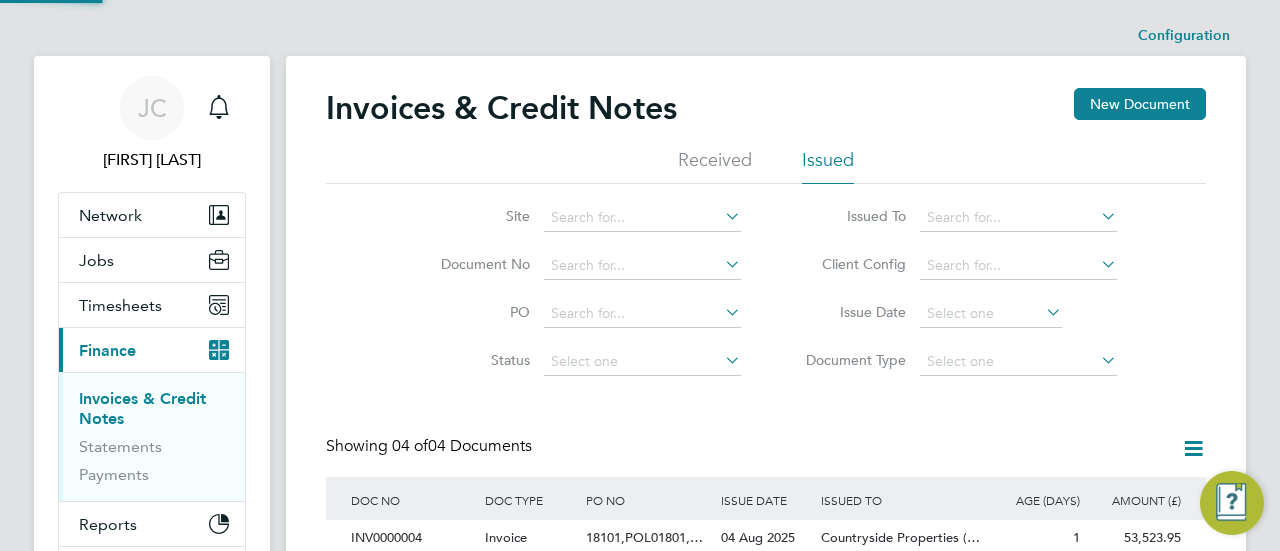 scroll, scrollTop: 10, scrollLeft: 10, axis: both 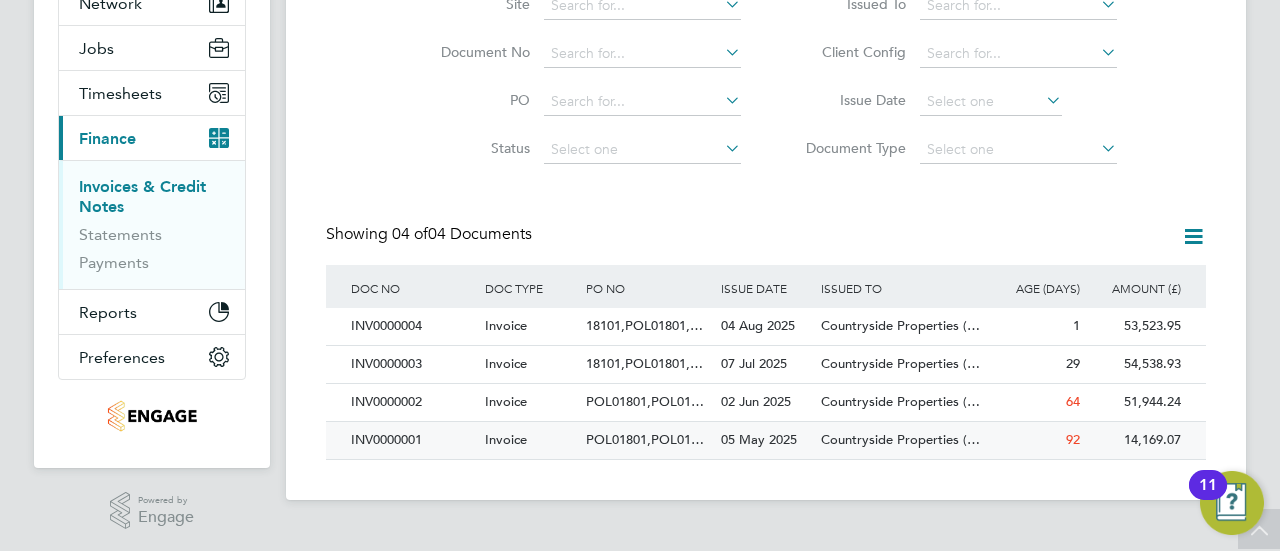 click on "POL01801,POL01…" 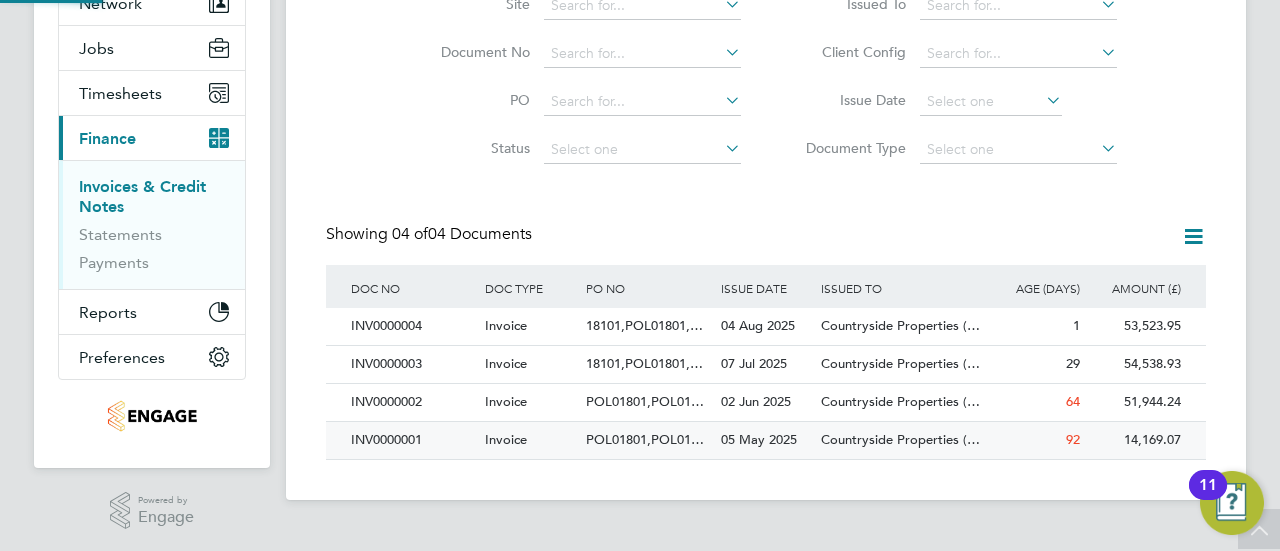 scroll, scrollTop: 0, scrollLeft: 0, axis: both 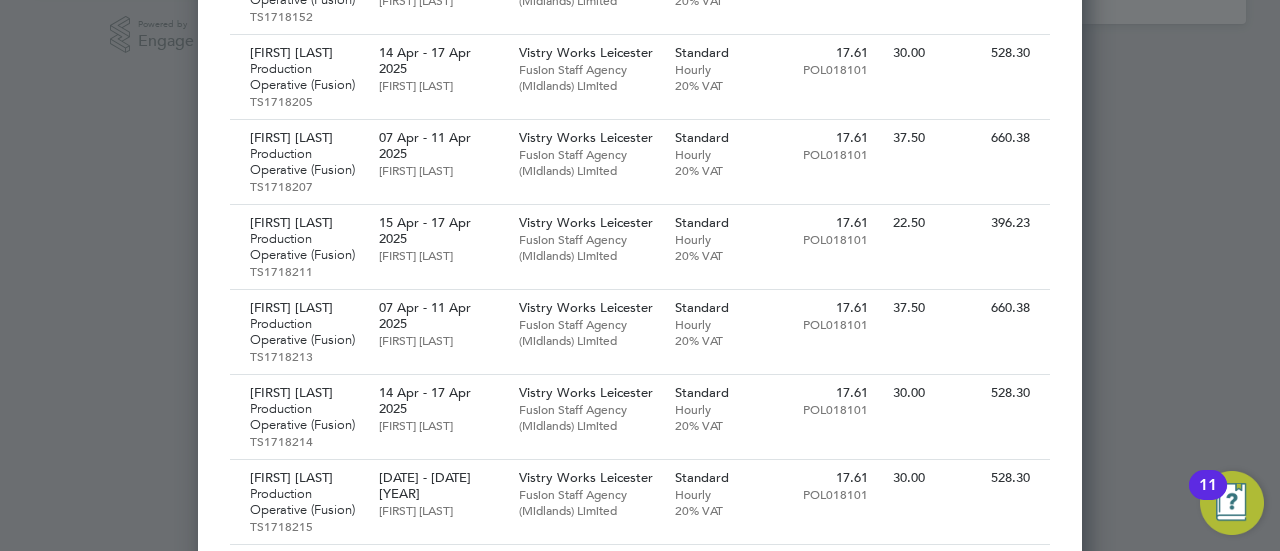 click 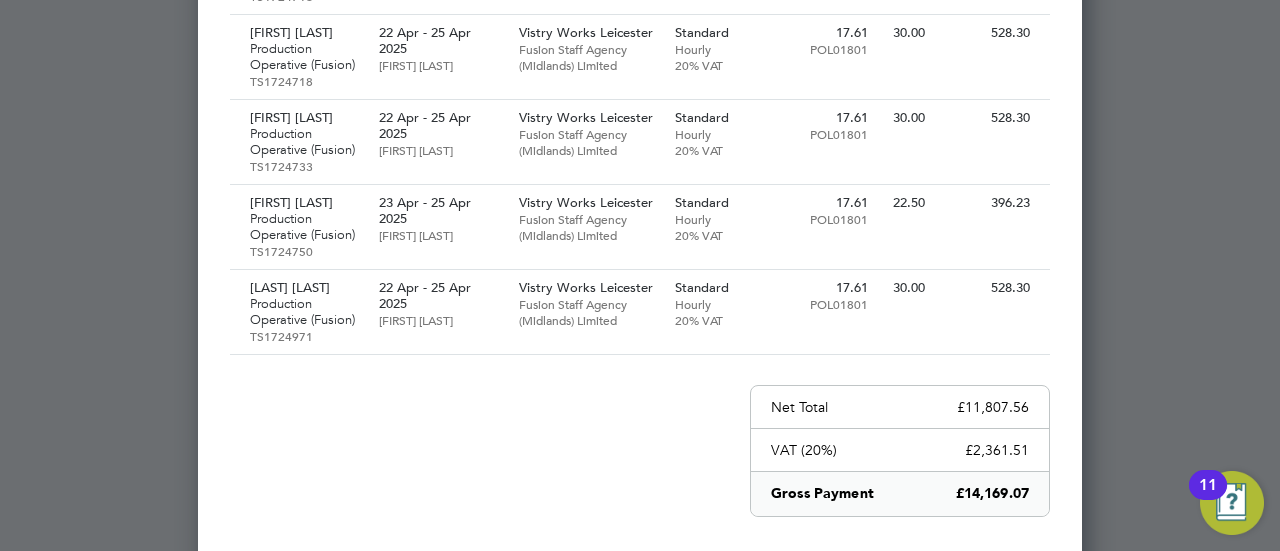 scroll, scrollTop: 2338, scrollLeft: 0, axis: vertical 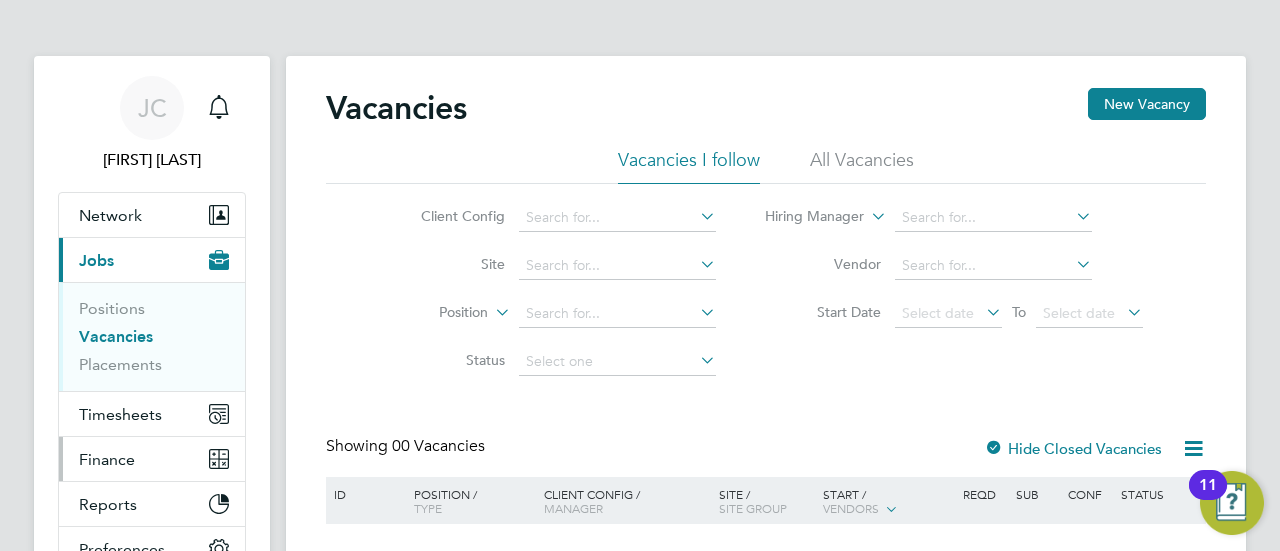 click on "Finance" at bounding box center [107, 459] 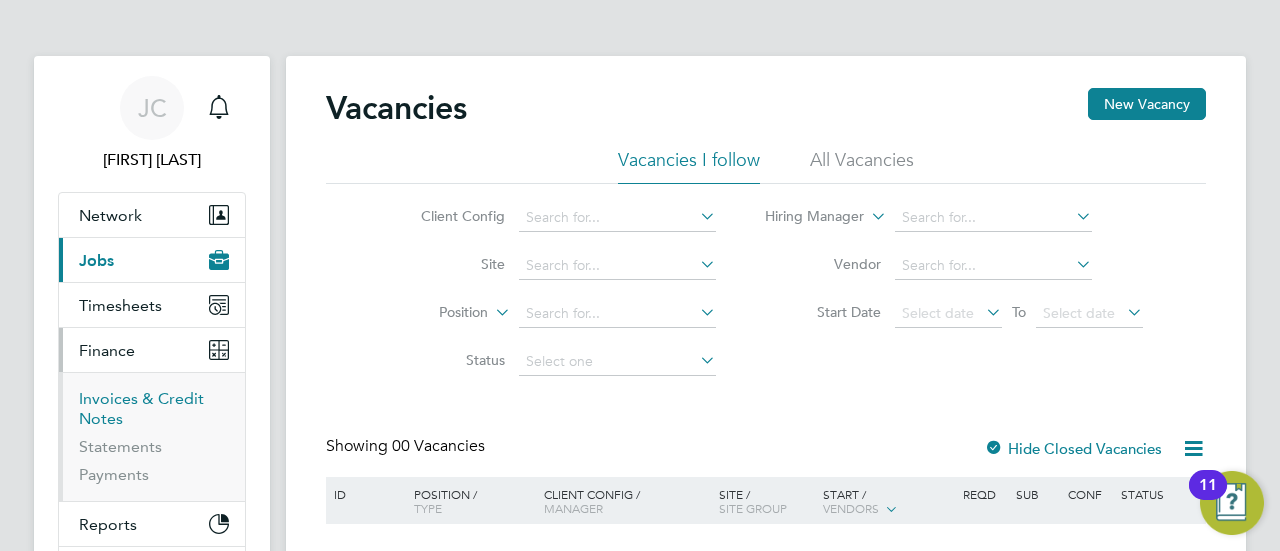 click on "Invoices & Credit Notes" at bounding box center (141, 408) 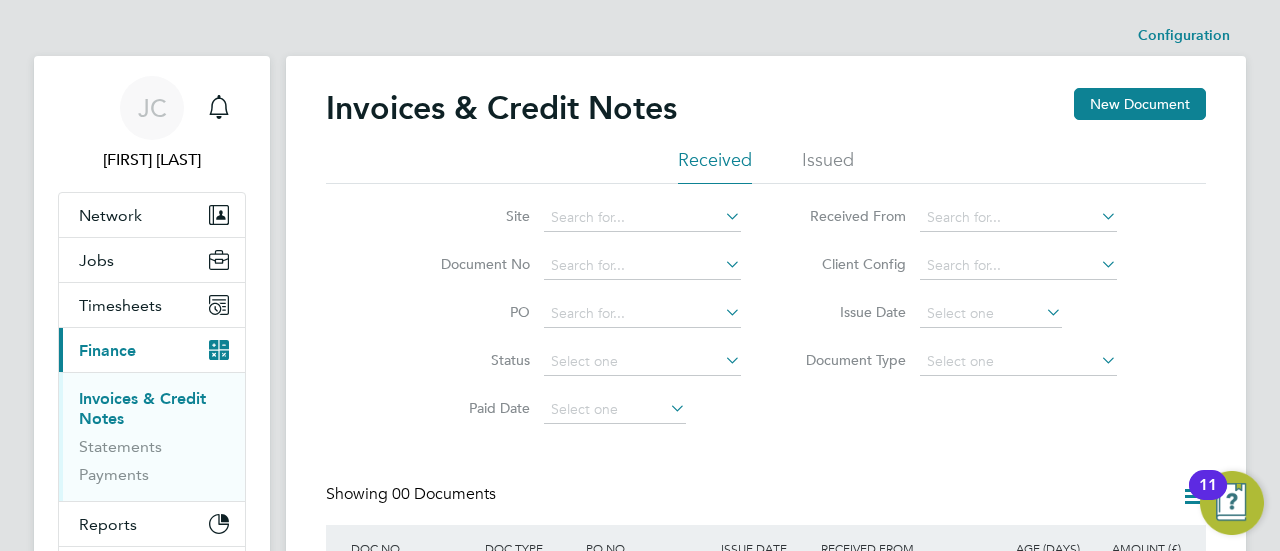 click on "Issued" 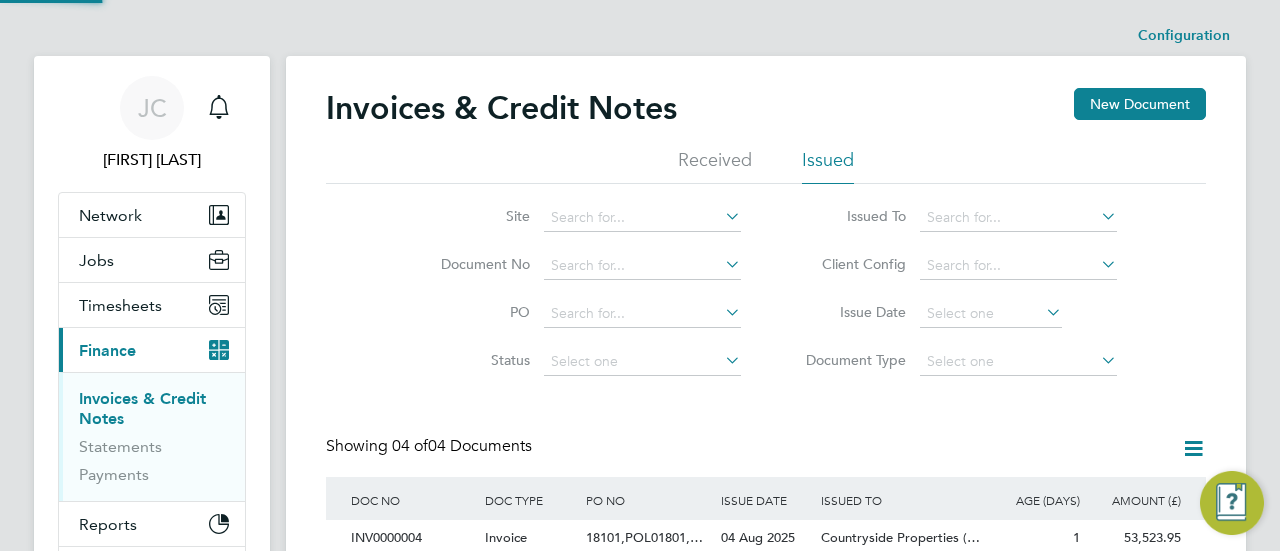 scroll, scrollTop: 10, scrollLeft: 10, axis: both 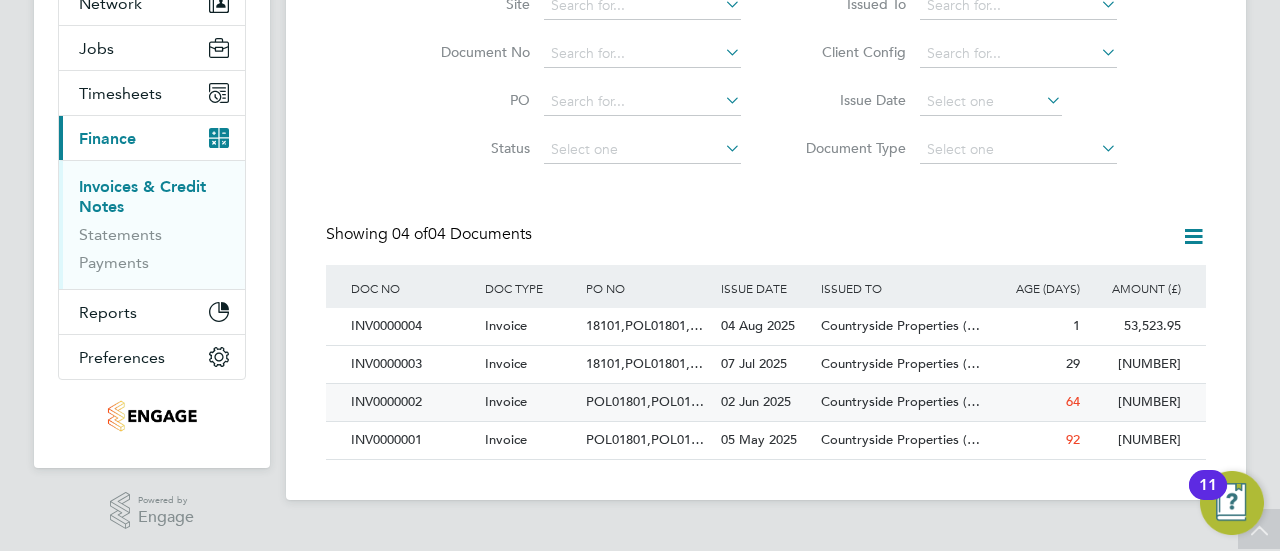 click on "POL01801,POL01…" 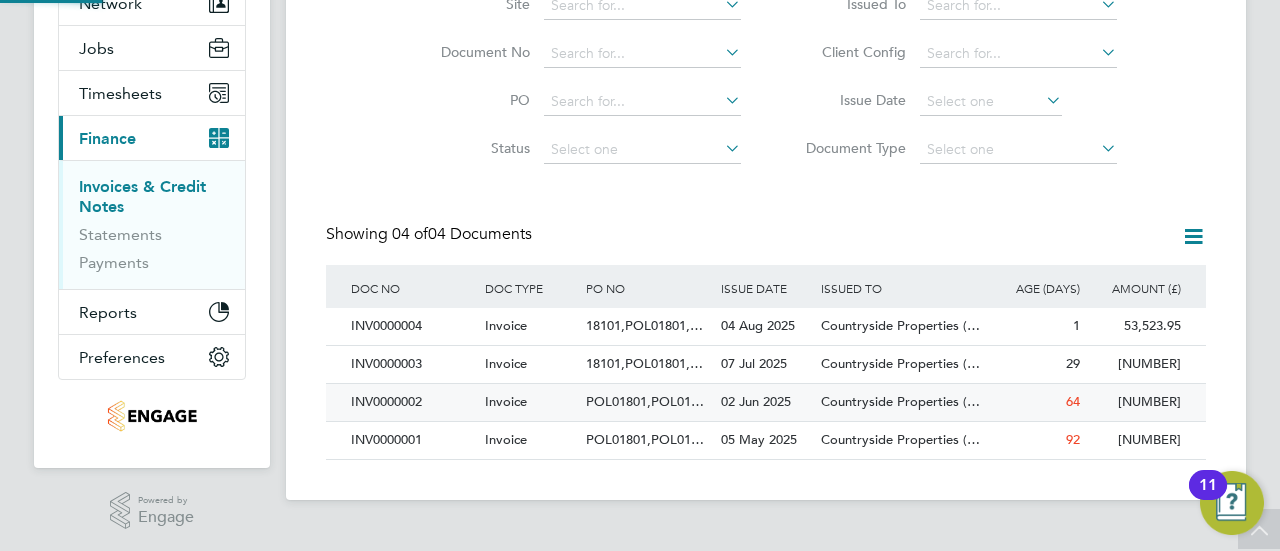 scroll, scrollTop: 0, scrollLeft: 0, axis: both 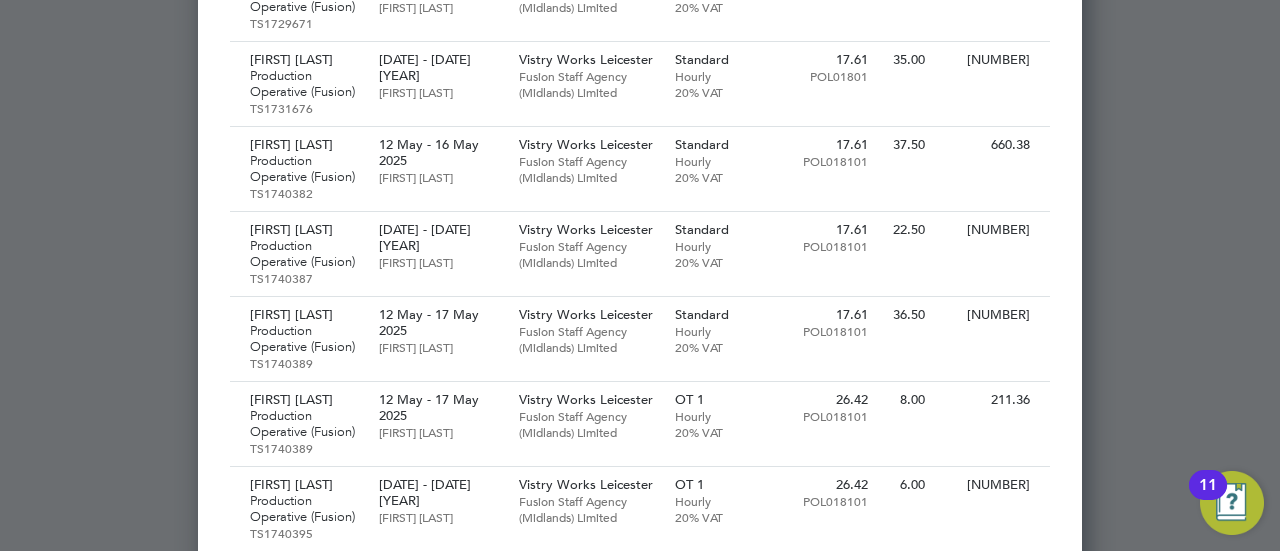 click 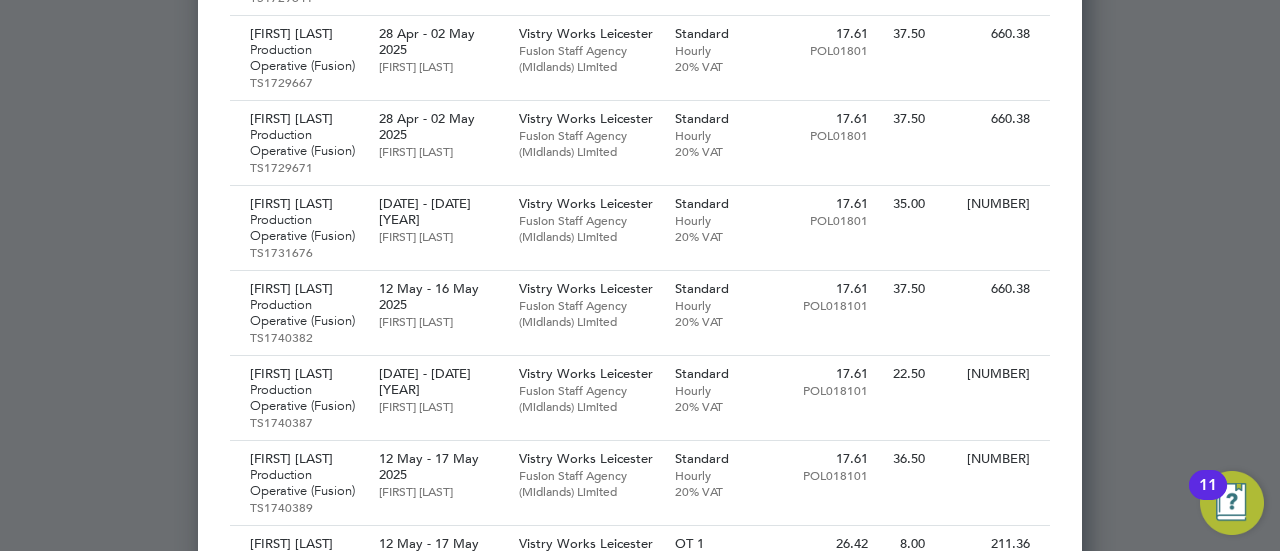 scroll, scrollTop: 1078, scrollLeft: 0, axis: vertical 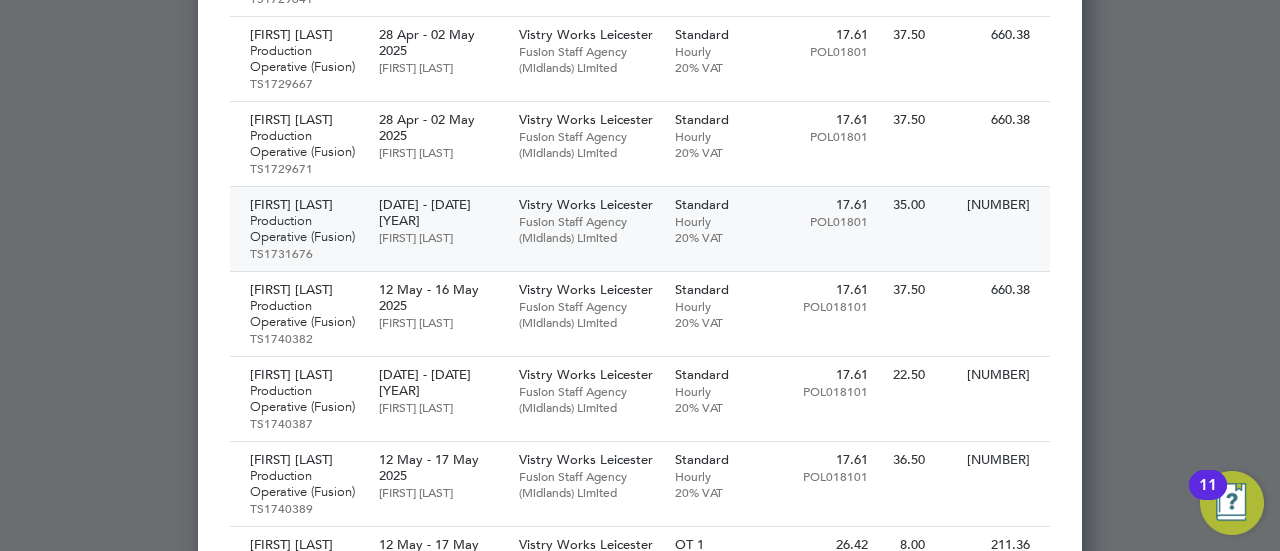 click on "Production Operative (Fusion)" at bounding box center [304, 229] 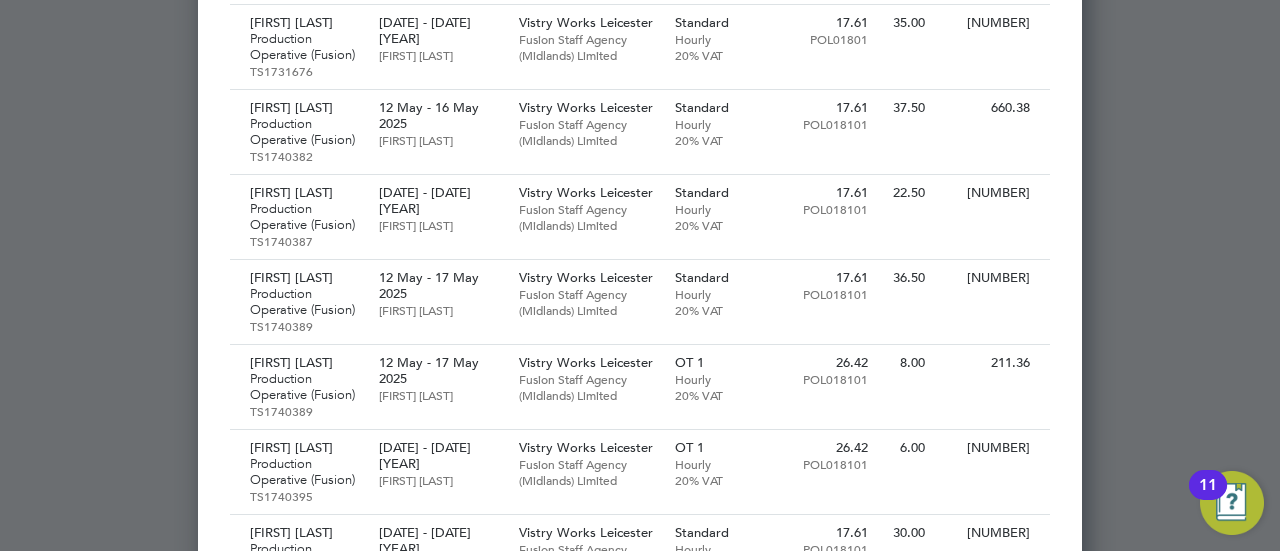 scroll, scrollTop: 1333, scrollLeft: 0, axis: vertical 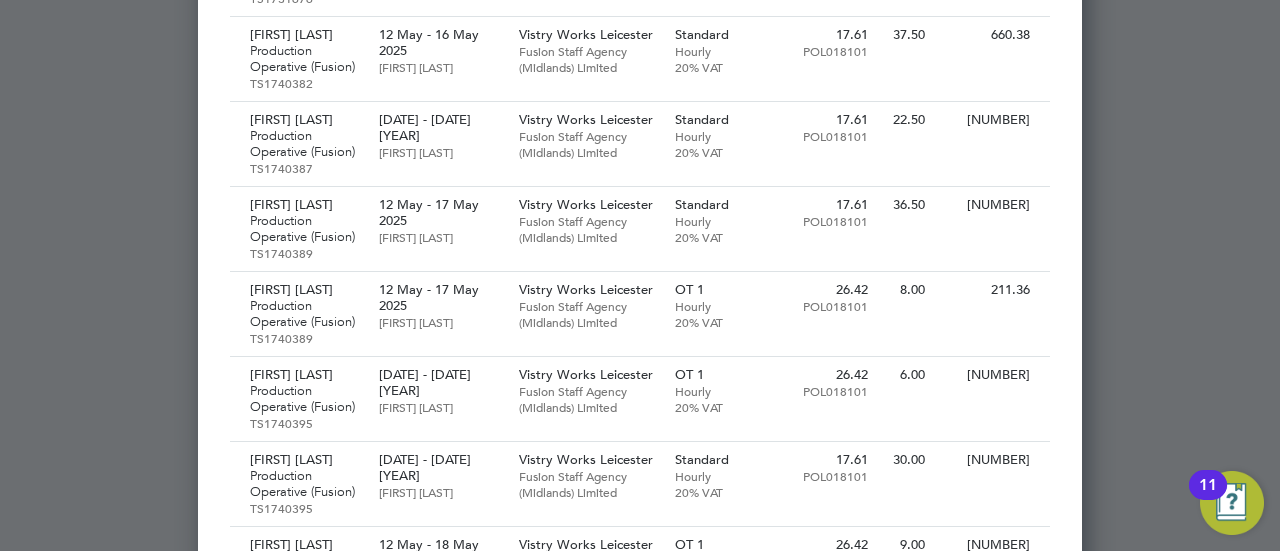 click 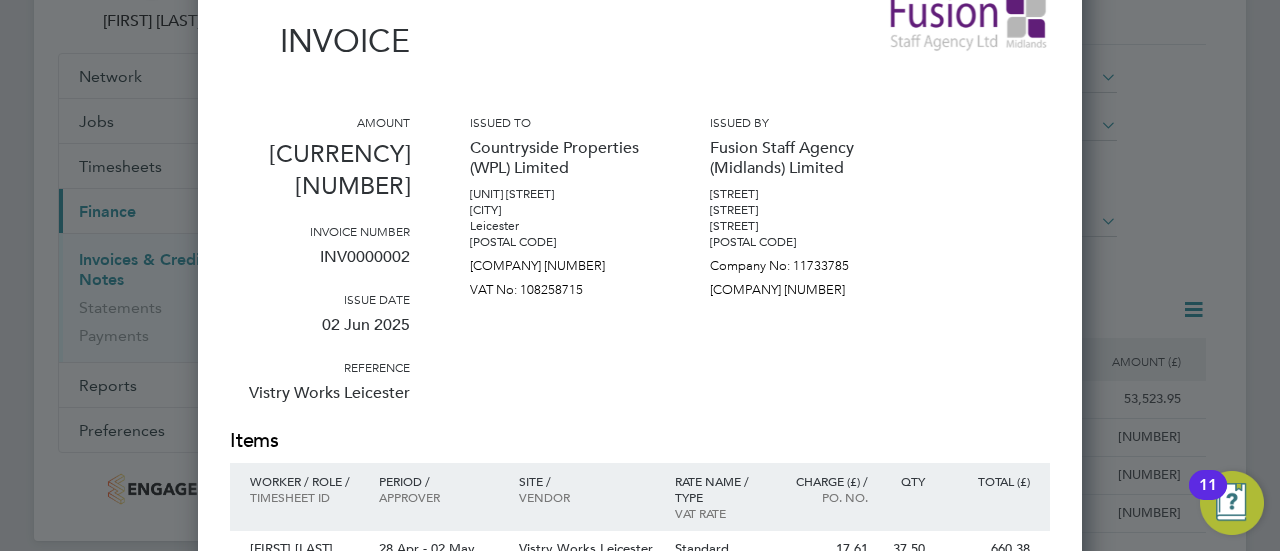 scroll, scrollTop: 140, scrollLeft: 0, axis: vertical 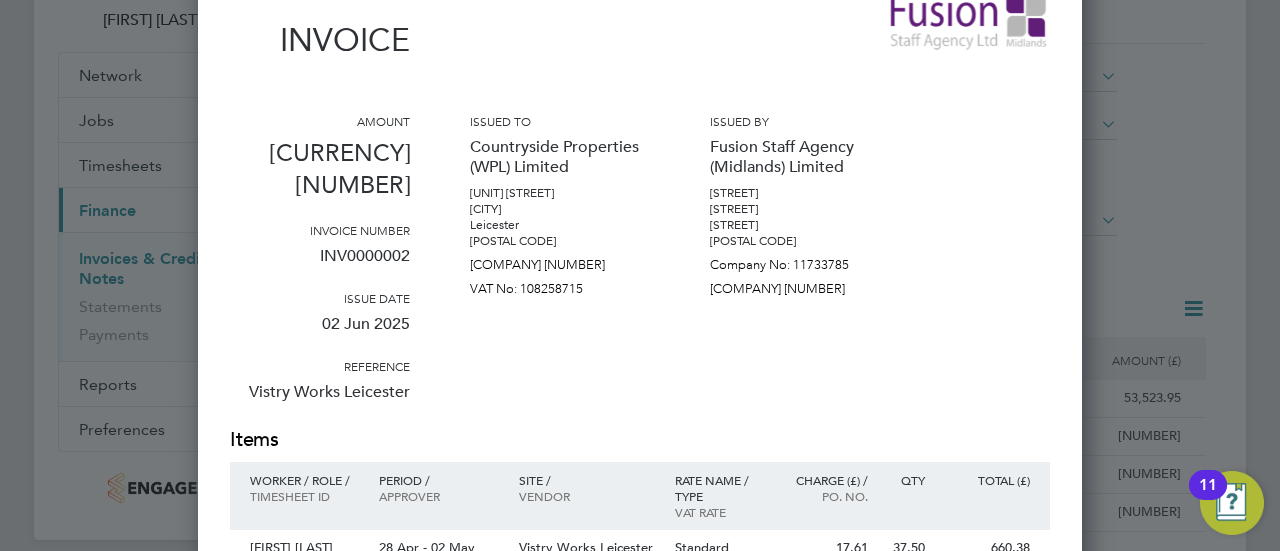 click on "Issued by
Fusion Staff Agency (Midlands) Limited
Potters Barn
Stanton Lane
Potters Marston
LE9 3JR
Company No: 11733785
VAT No: 313740921" at bounding box center (800, 269) 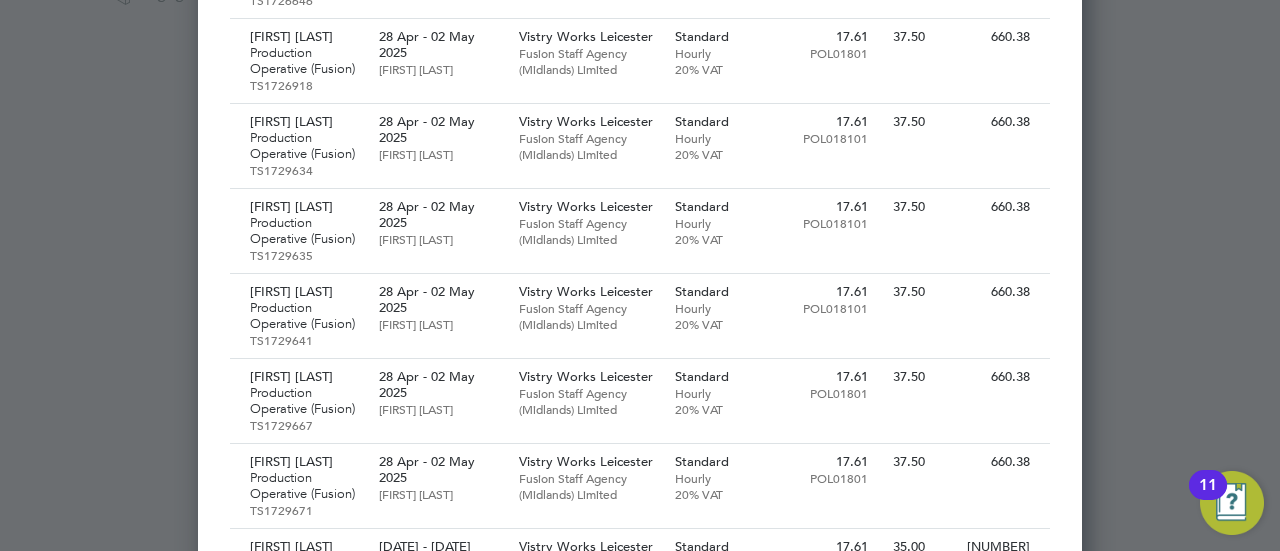 scroll, scrollTop: 734, scrollLeft: 0, axis: vertical 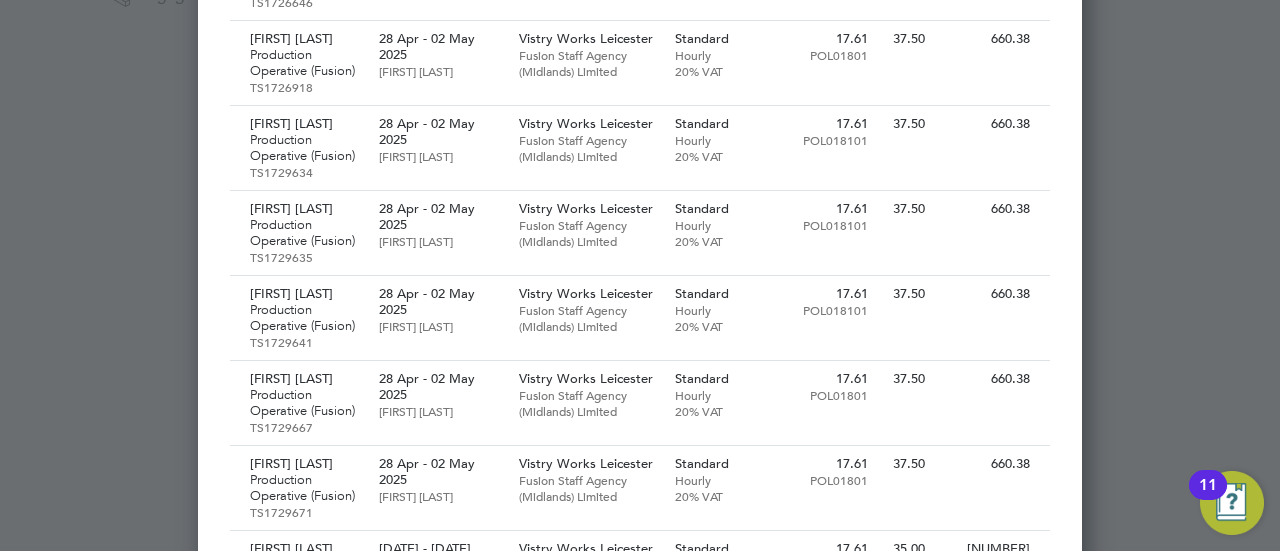 click 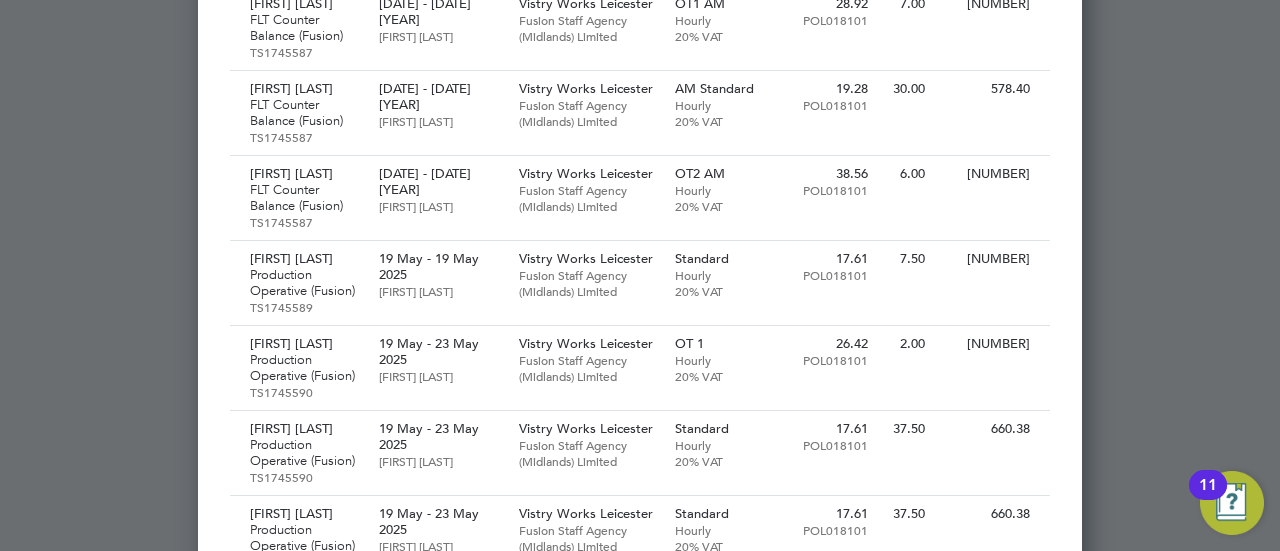 scroll, scrollTop: 6472, scrollLeft: 0, axis: vertical 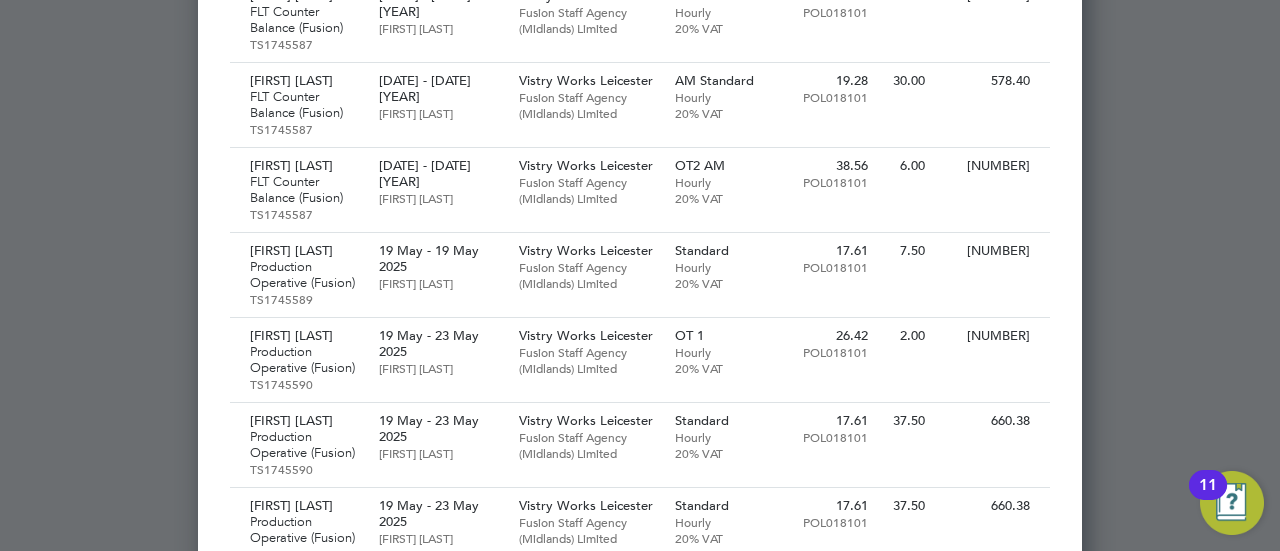 click 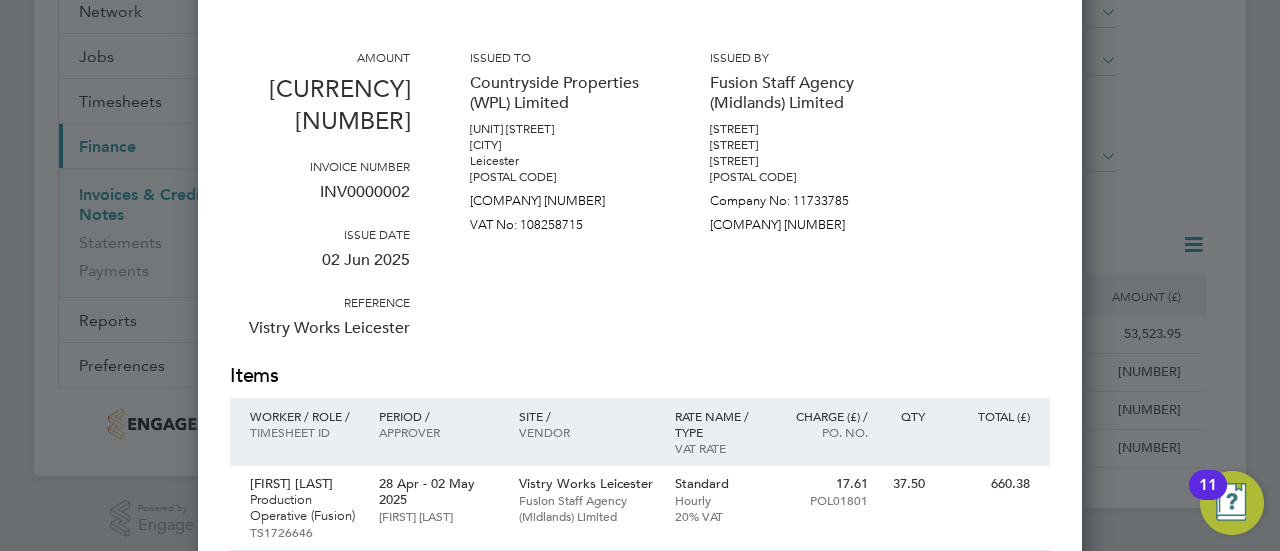 scroll, scrollTop: 199, scrollLeft: 0, axis: vertical 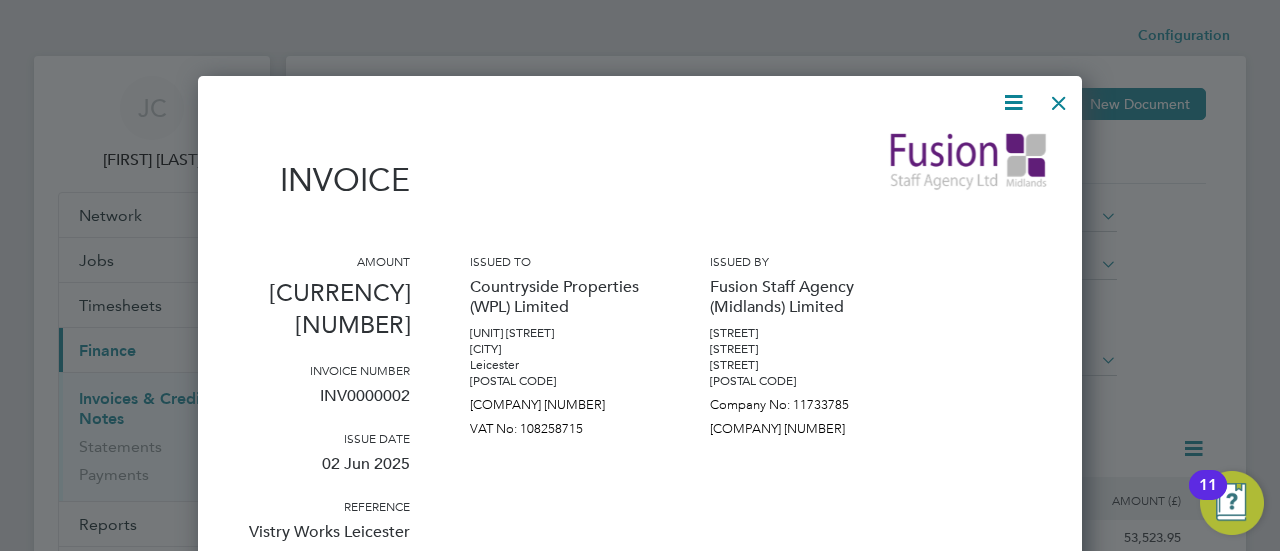 click at bounding box center [1059, 98] 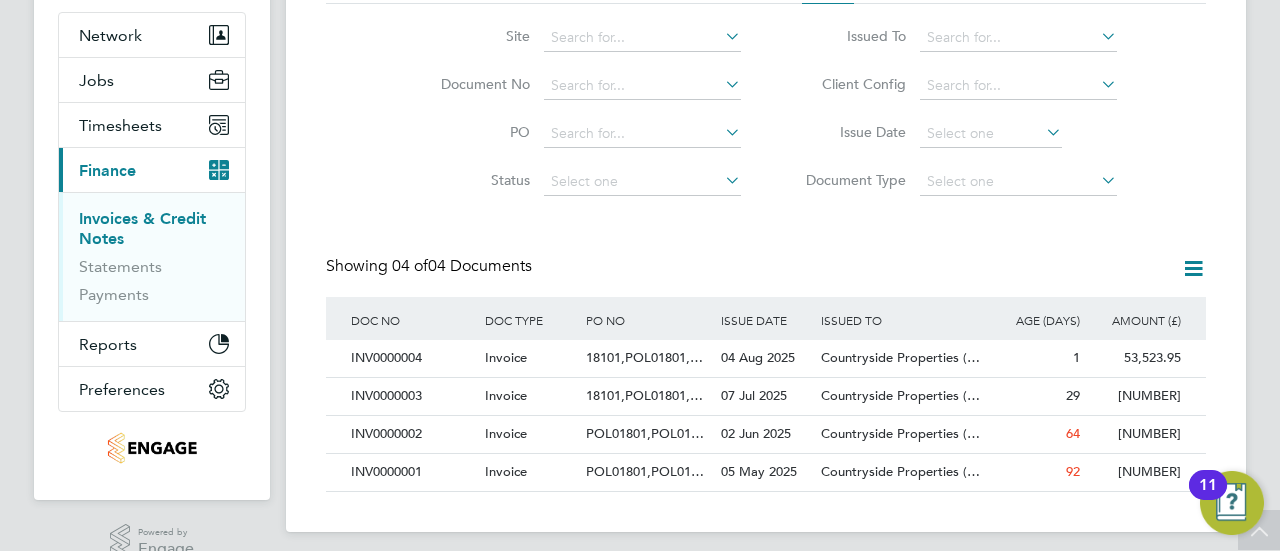 scroll, scrollTop: 212, scrollLeft: 0, axis: vertical 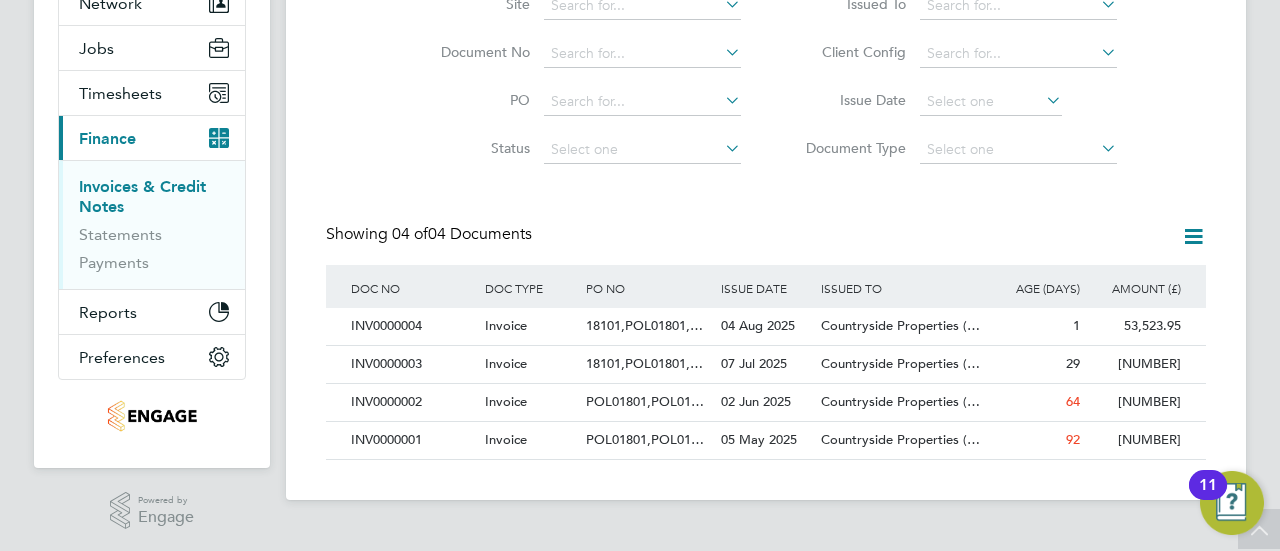 click on "18101,POL01801,…" 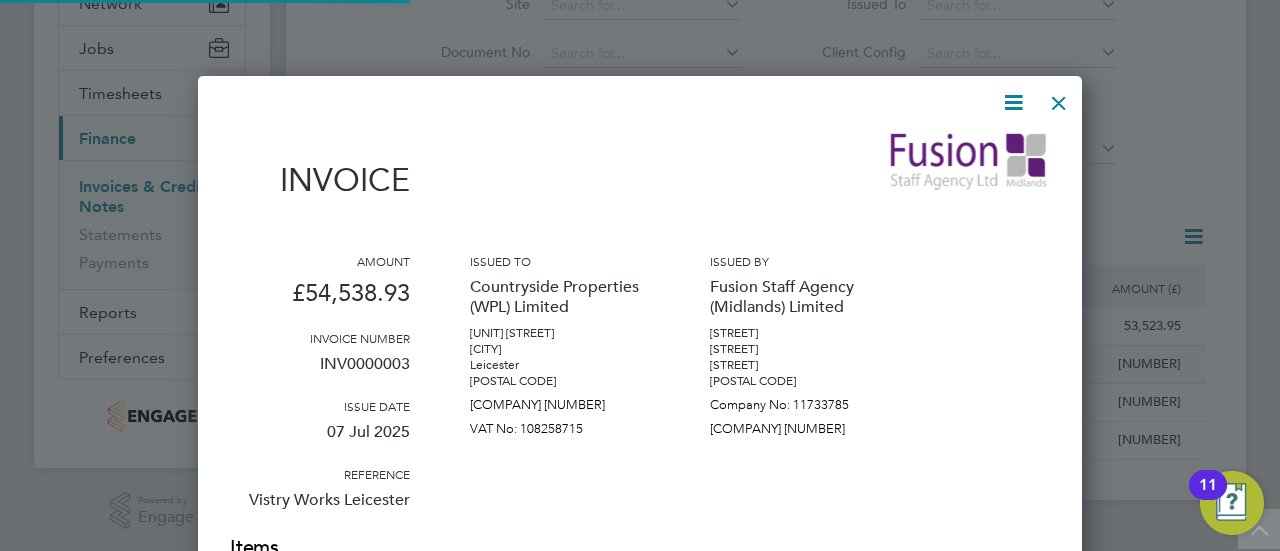 scroll, scrollTop: 10, scrollLeft: 10, axis: both 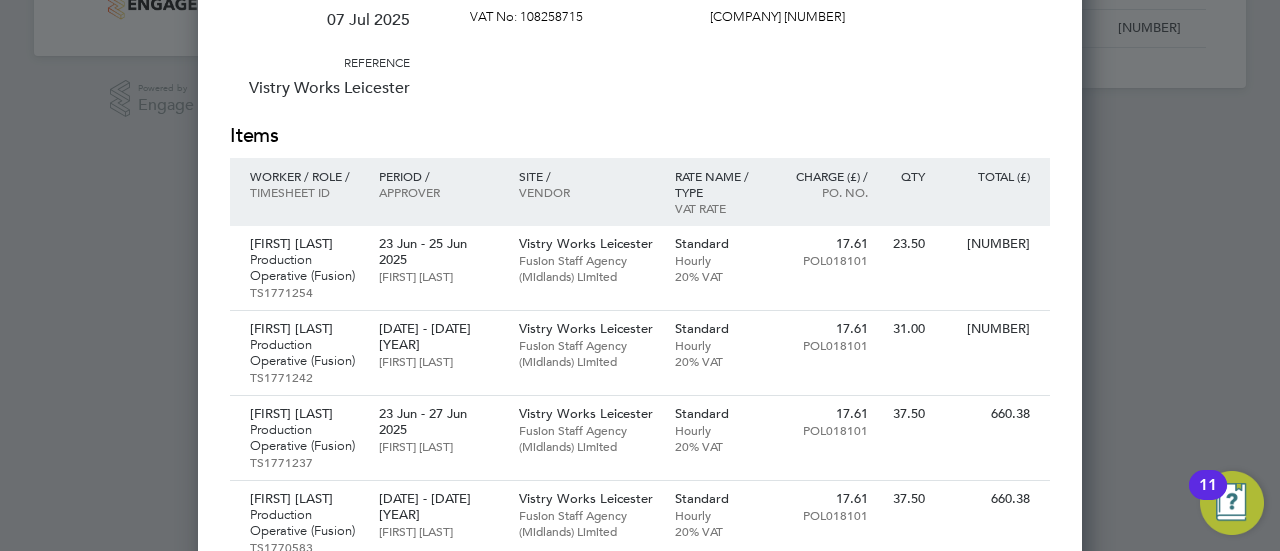 click 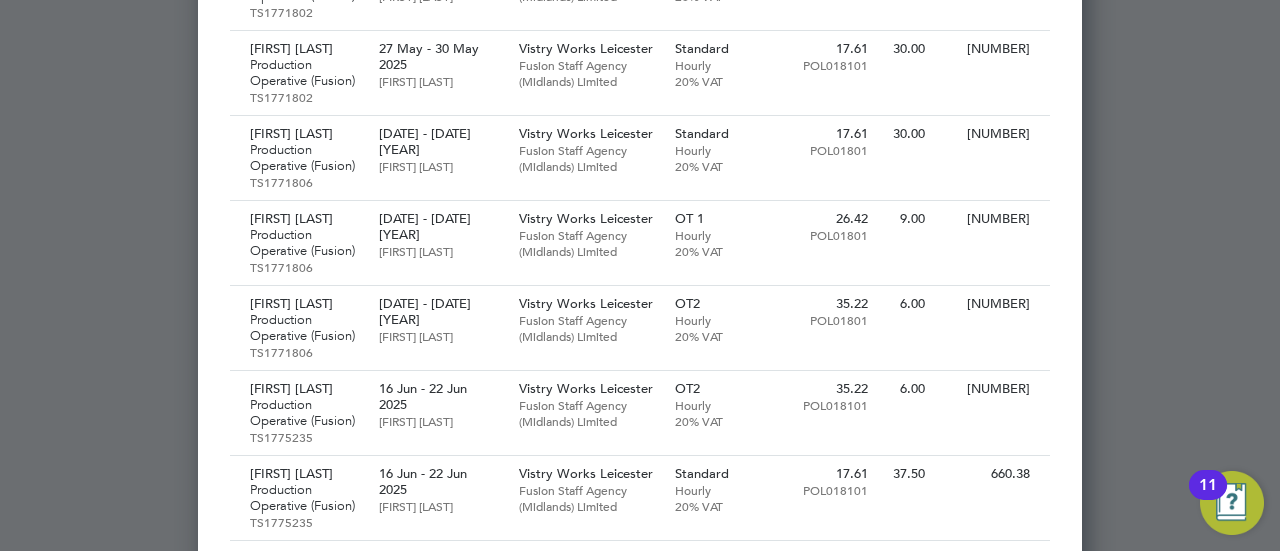 scroll, scrollTop: 9215, scrollLeft: 0, axis: vertical 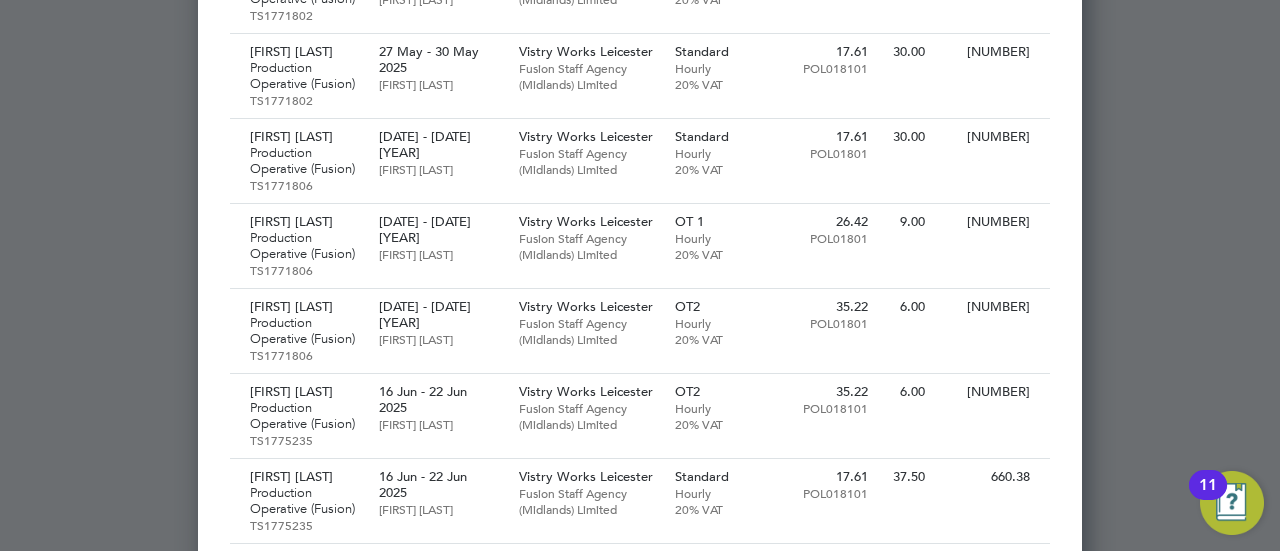 click 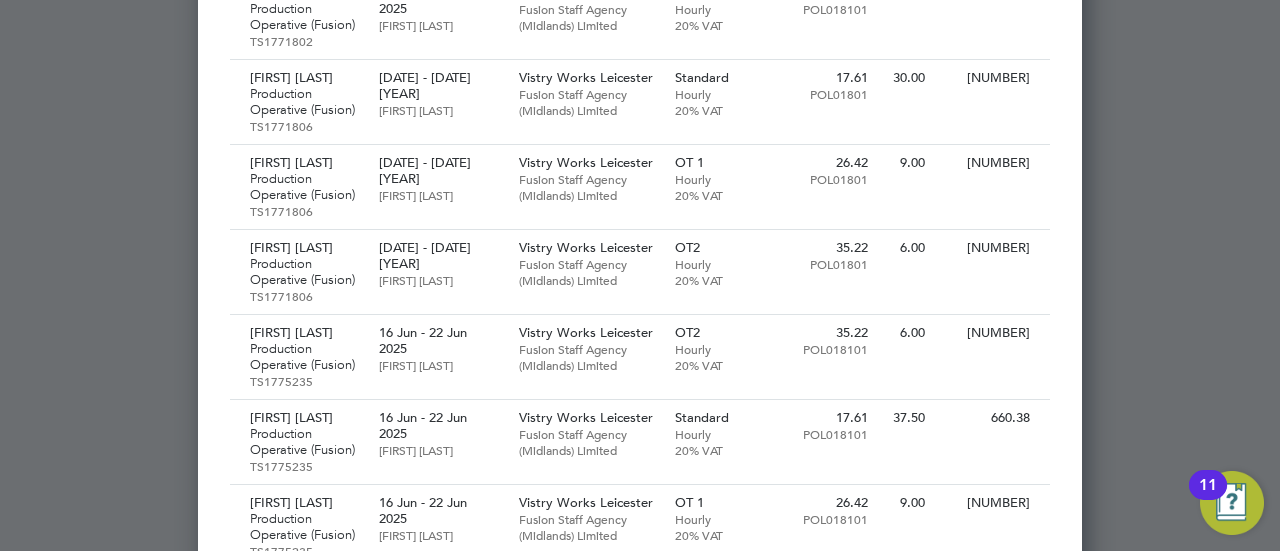 scroll, scrollTop: 9289, scrollLeft: 0, axis: vertical 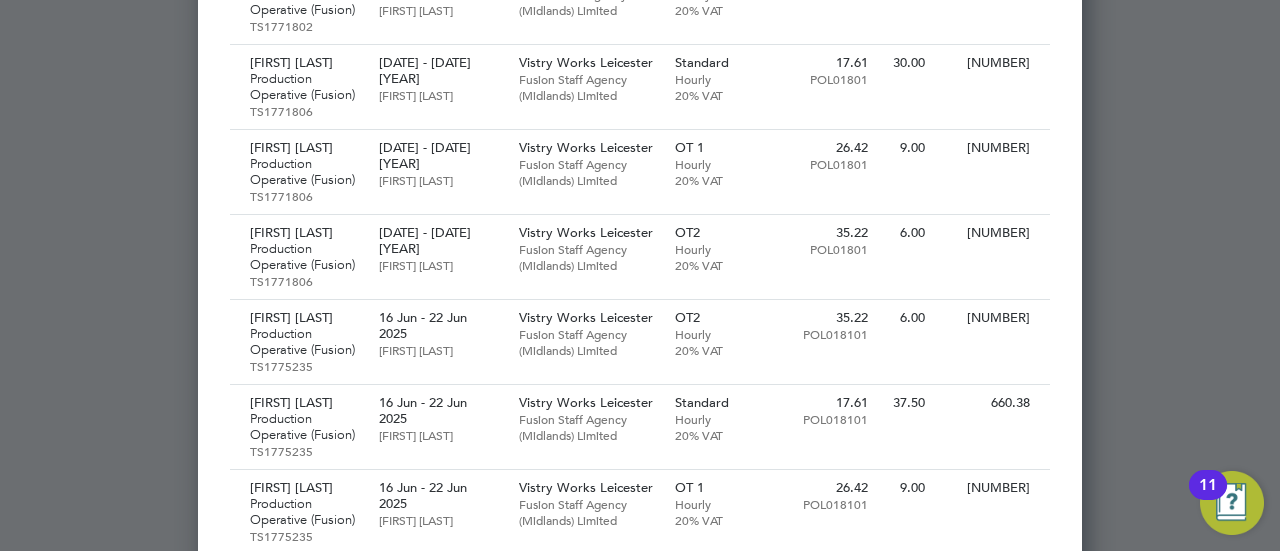 click 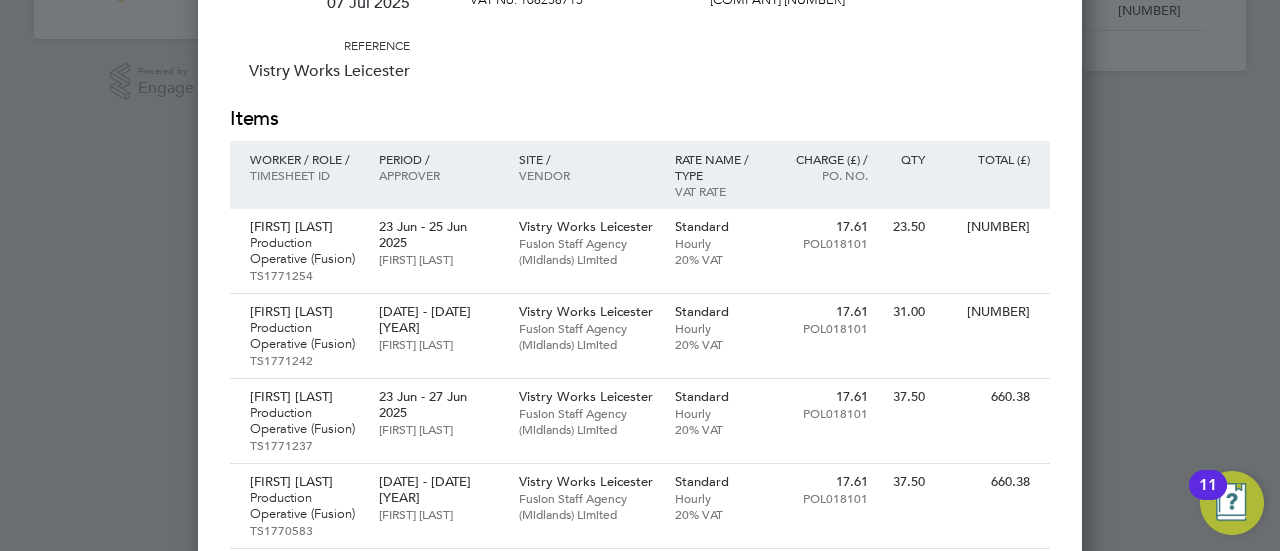 scroll, scrollTop: 642, scrollLeft: 0, axis: vertical 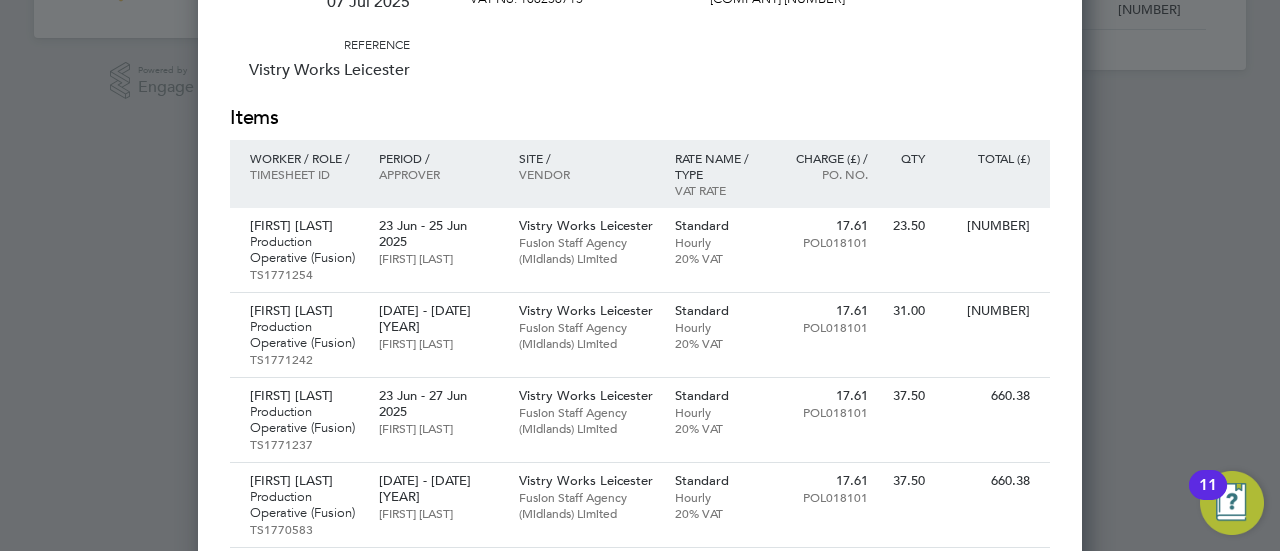 click 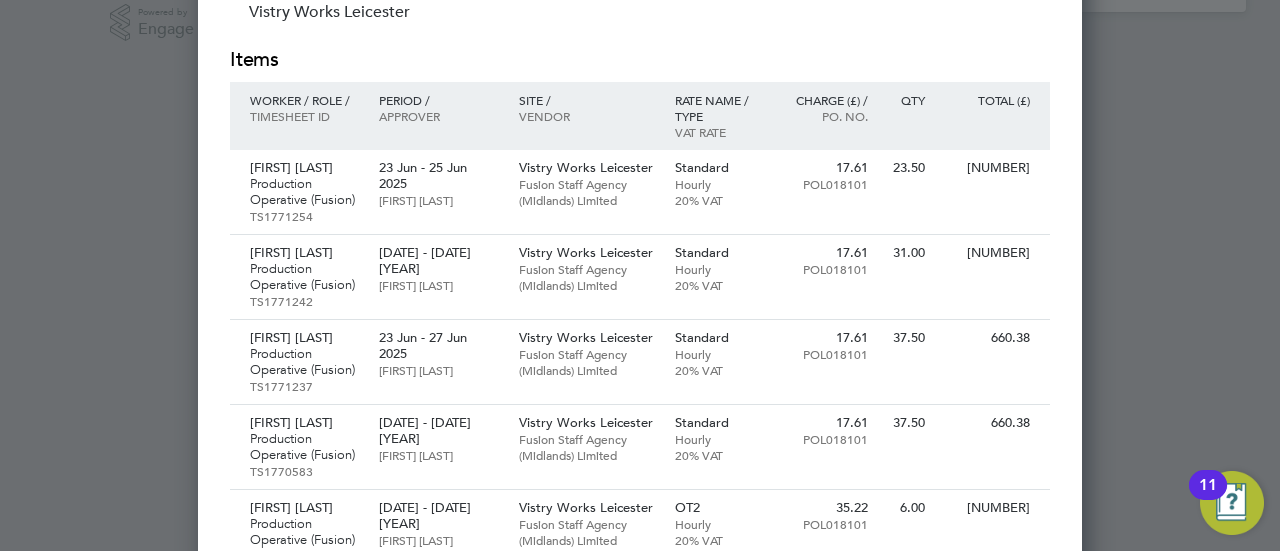 scroll, scrollTop: 690, scrollLeft: 0, axis: vertical 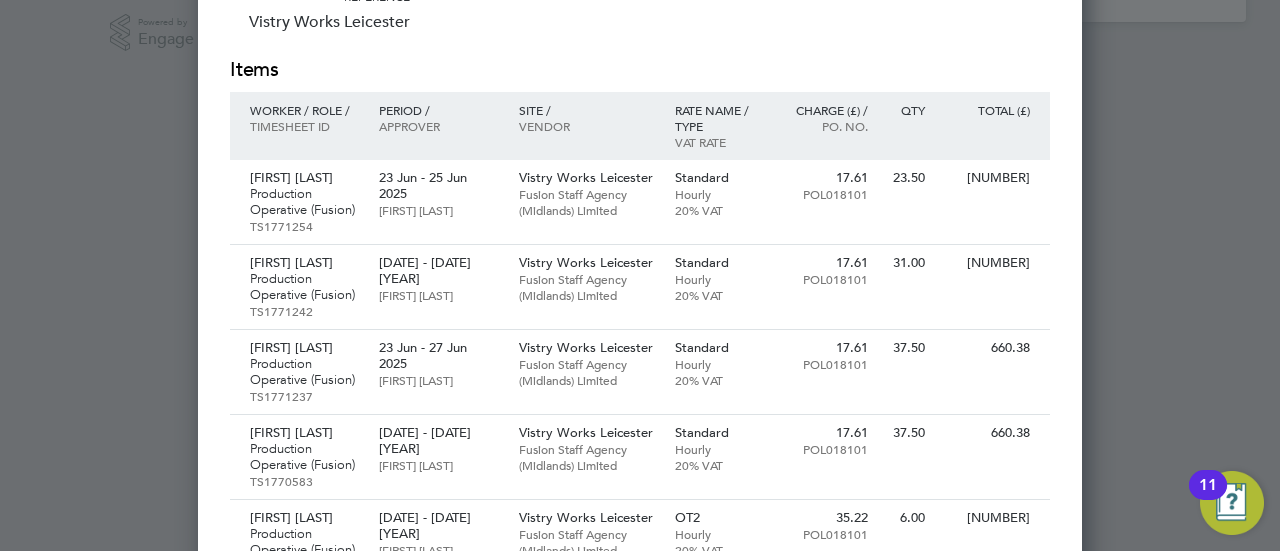 click 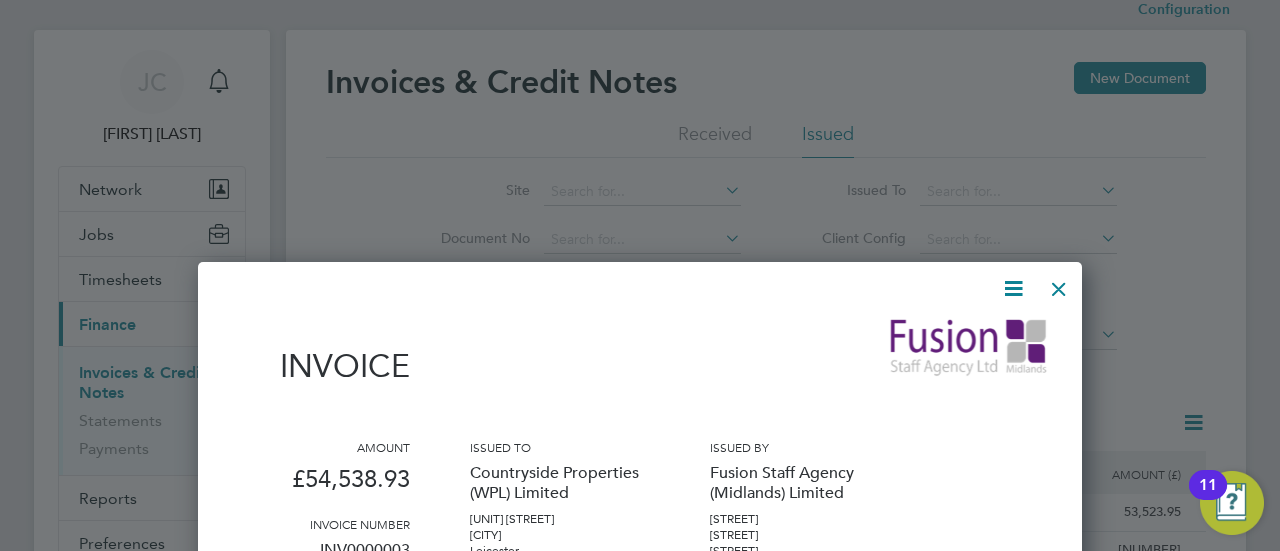 scroll, scrollTop: 0, scrollLeft: 0, axis: both 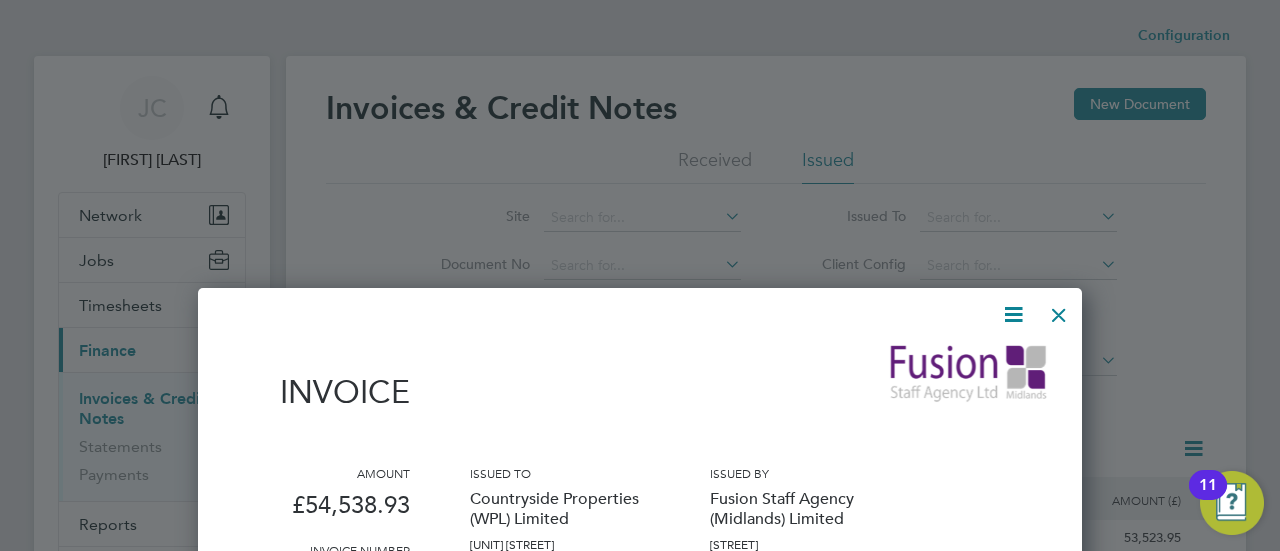 click at bounding box center [1059, 310] 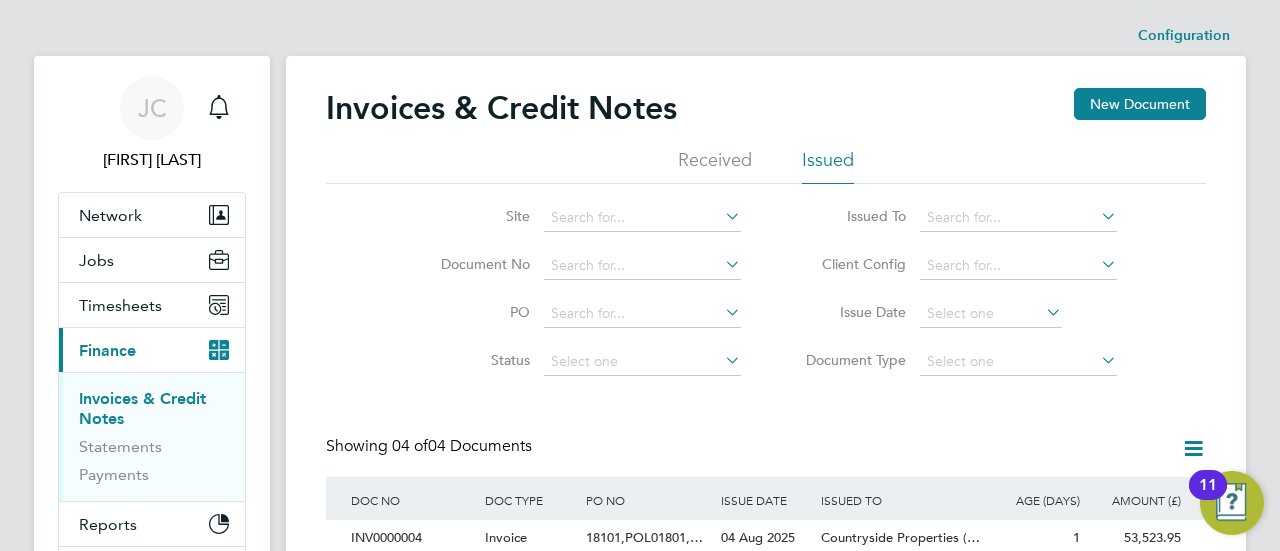 scroll, scrollTop: 212, scrollLeft: 0, axis: vertical 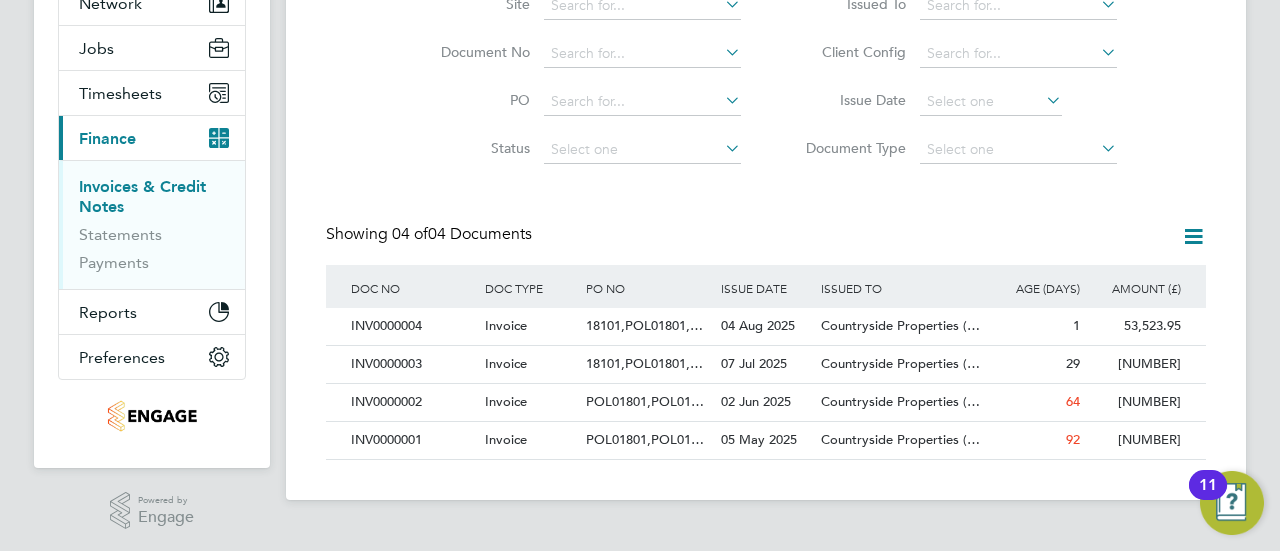 drag, startPoint x: 624, startPoint y: 326, endPoint x: 504, endPoint y: 189, distance: 182.12358 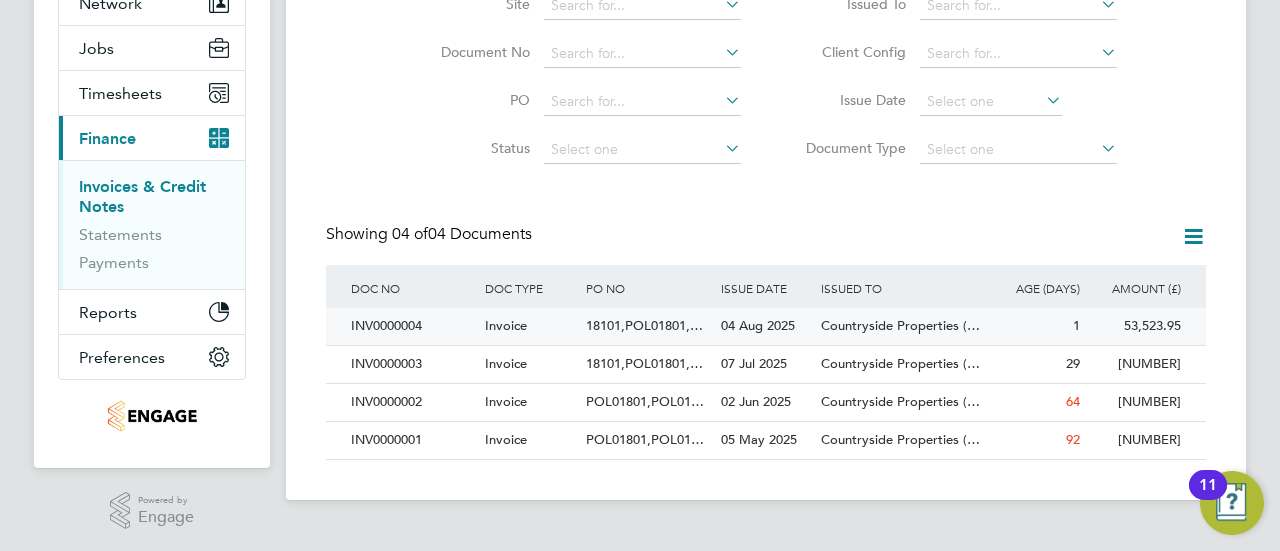 click on "18101,POL01801,…" 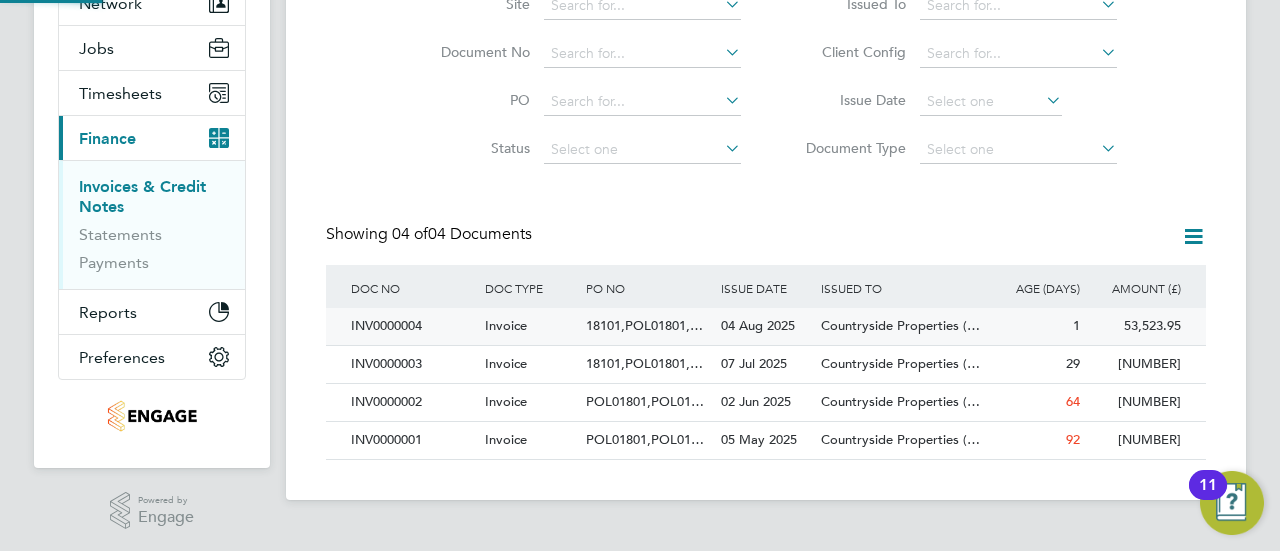 scroll, scrollTop: 0, scrollLeft: 0, axis: both 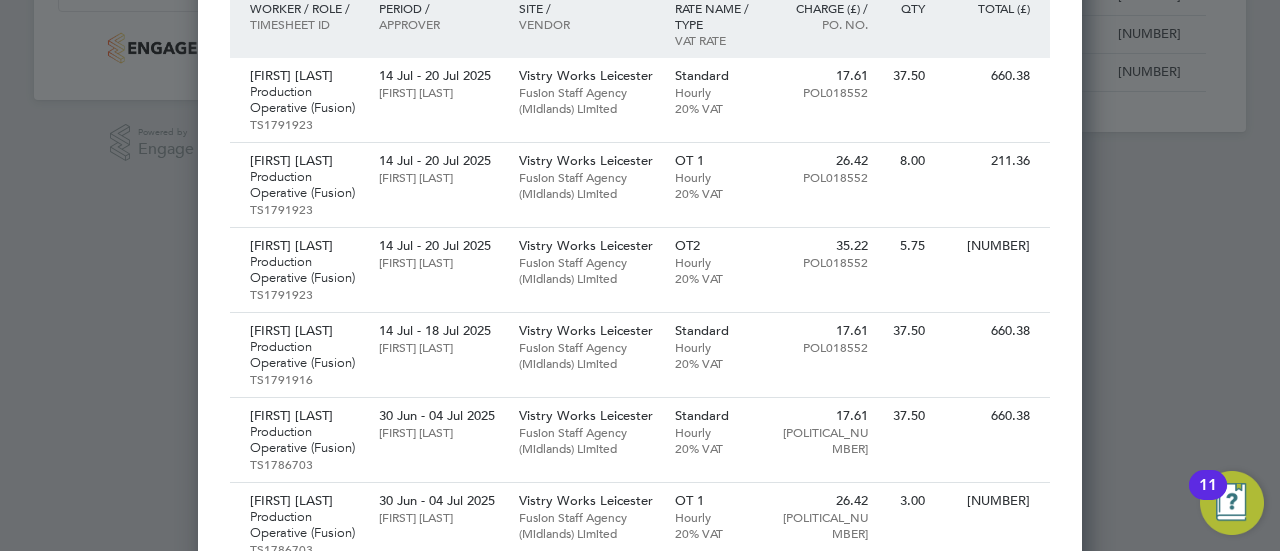 click 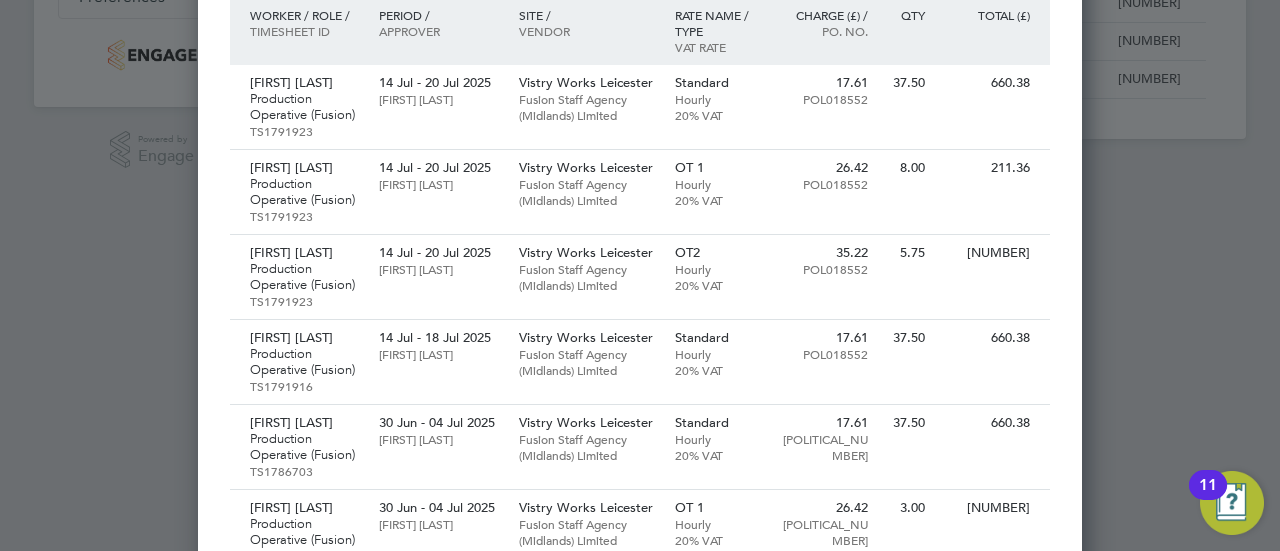 scroll, scrollTop: 578, scrollLeft: 0, axis: vertical 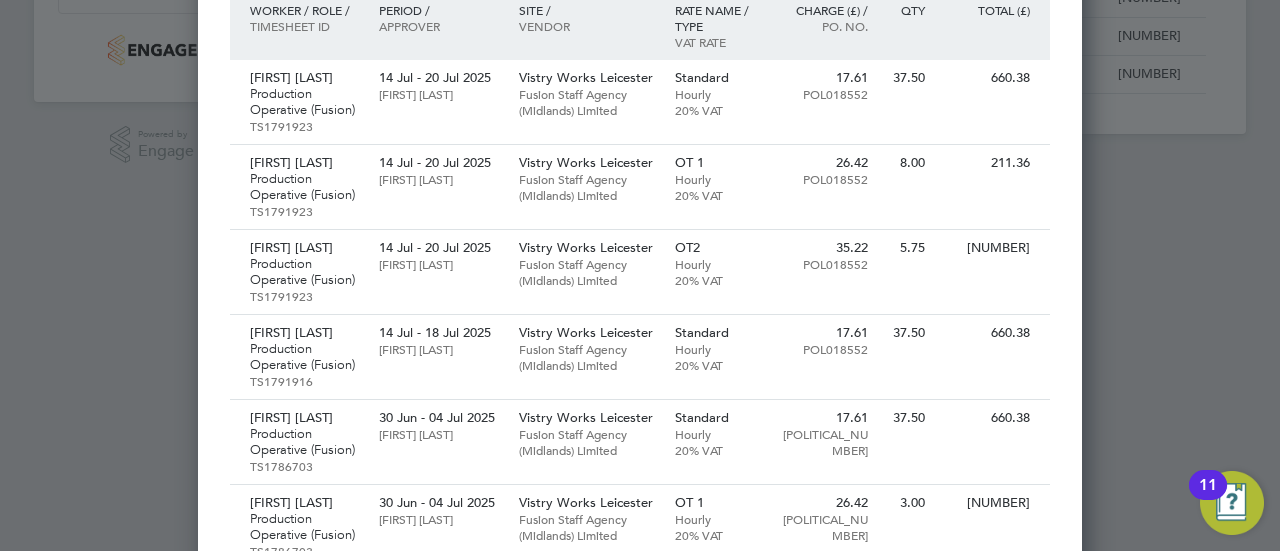 click 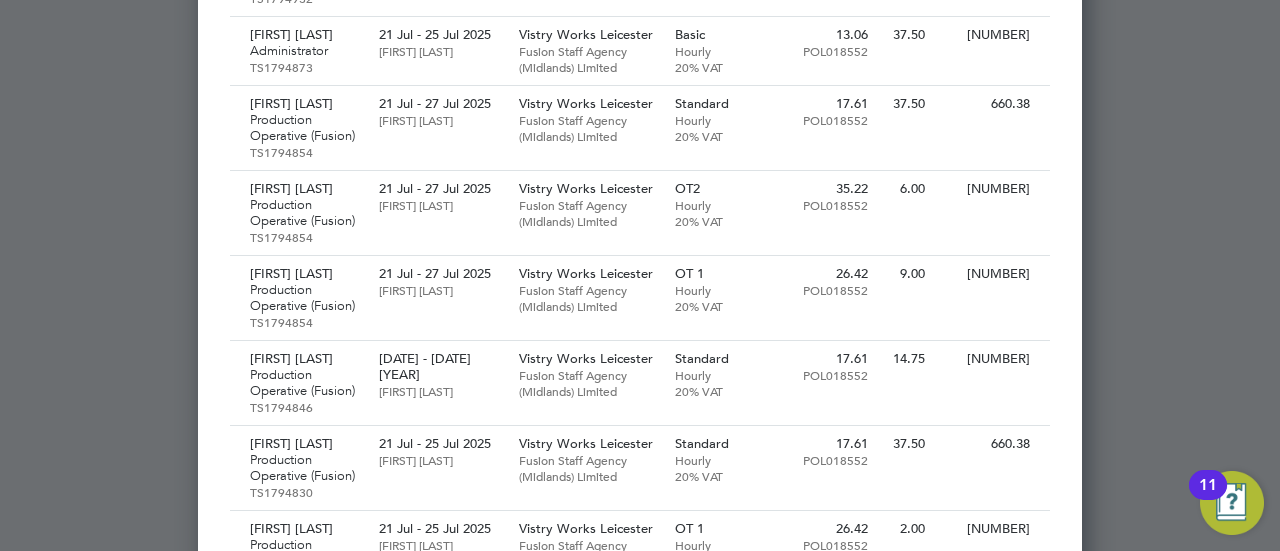 scroll, scrollTop: 3921, scrollLeft: 0, axis: vertical 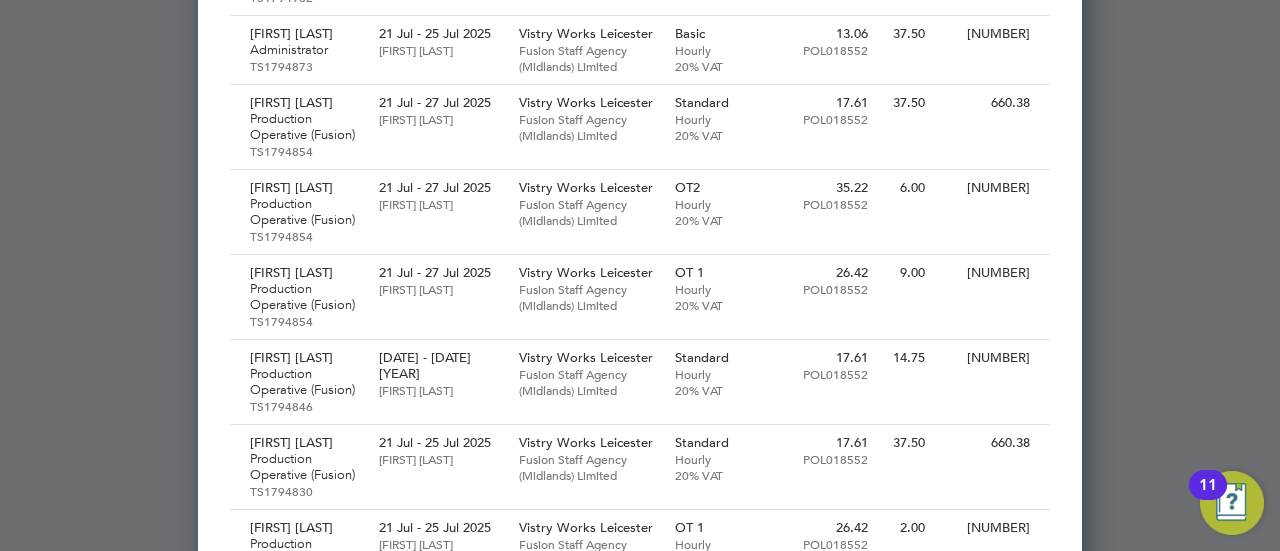 click 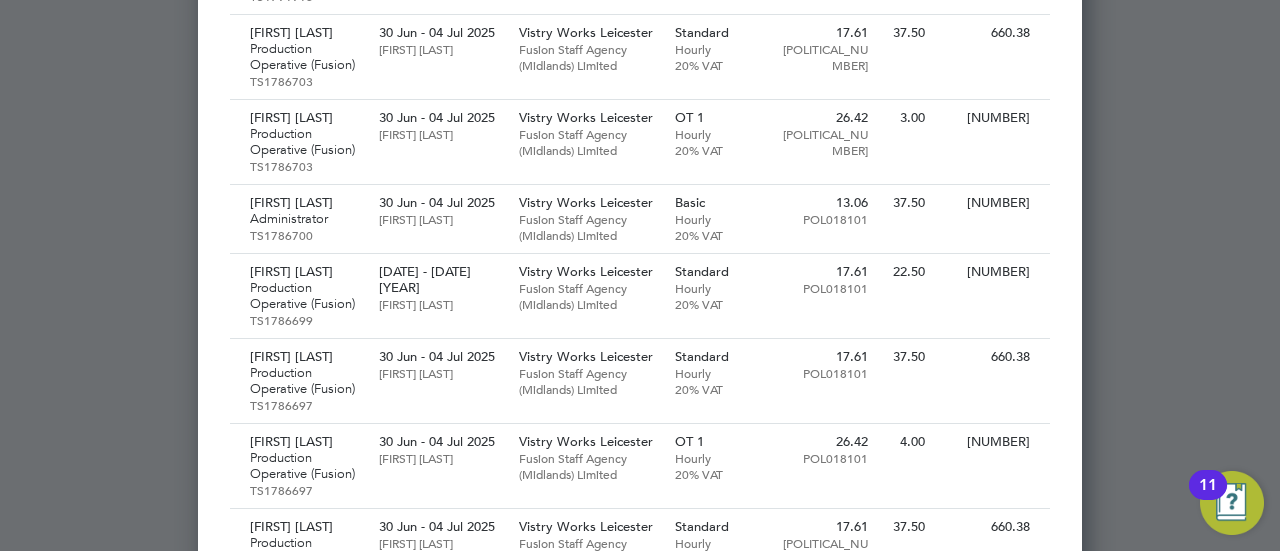 scroll, scrollTop: 964, scrollLeft: 0, axis: vertical 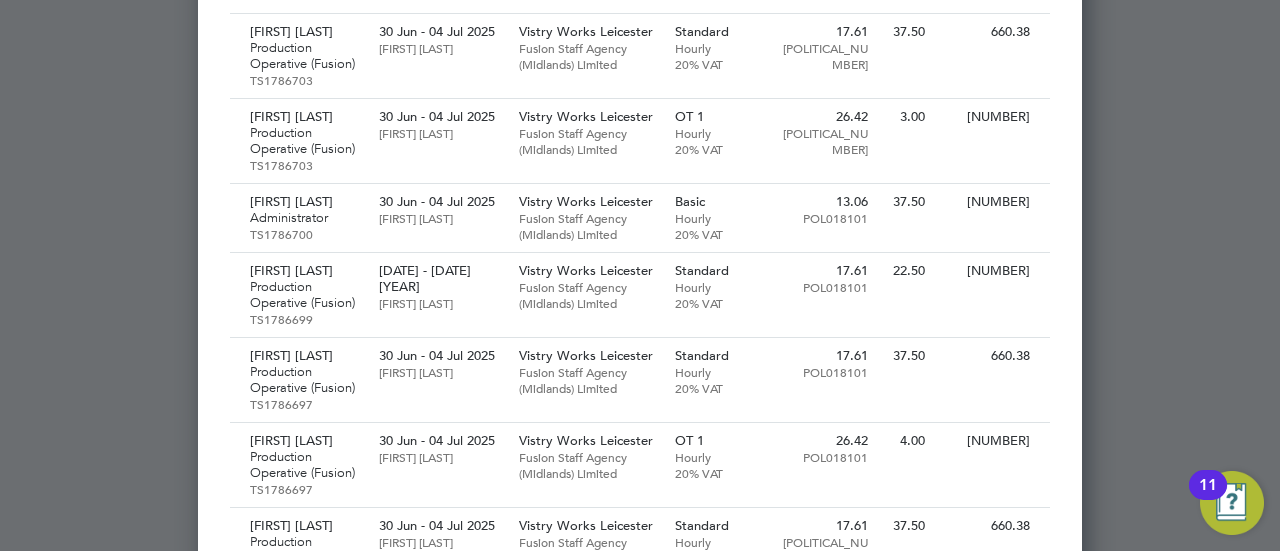 click 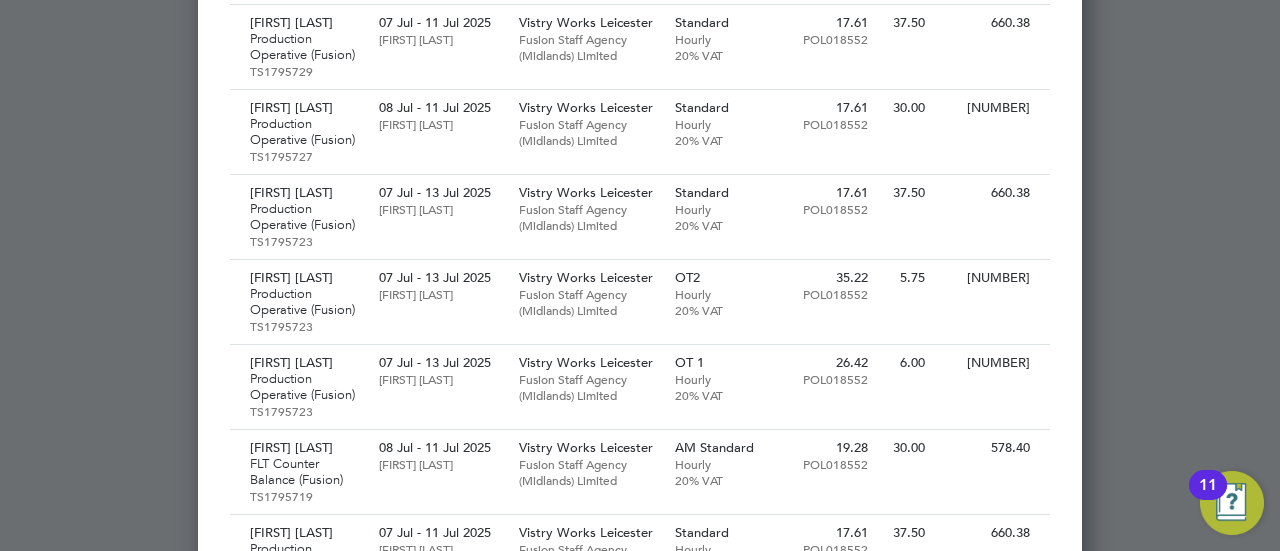 scroll, scrollTop: 7554, scrollLeft: 0, axis: vertical 